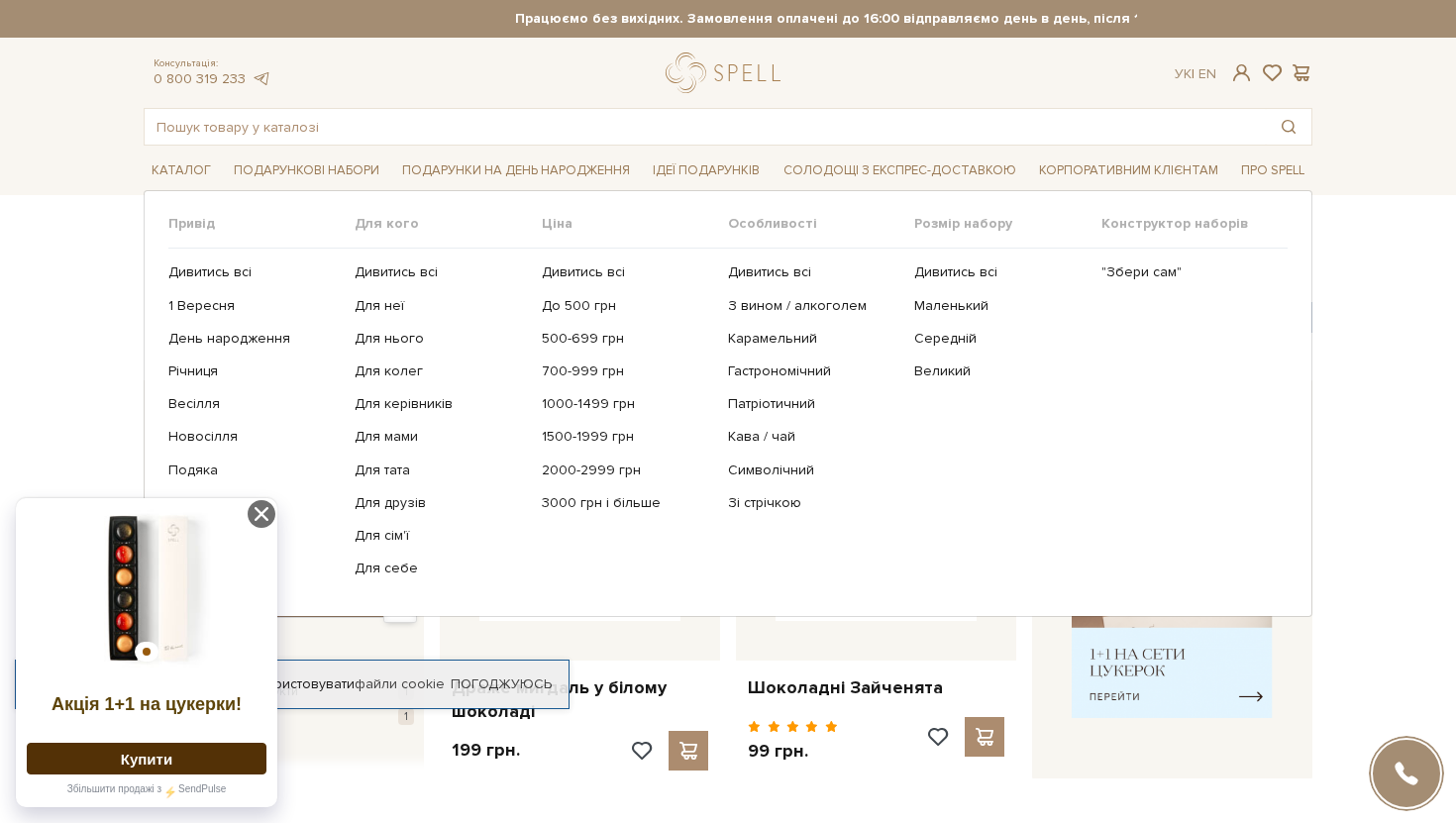 scroll, scrollTop: 0, scrollLeft: 0, axis: both 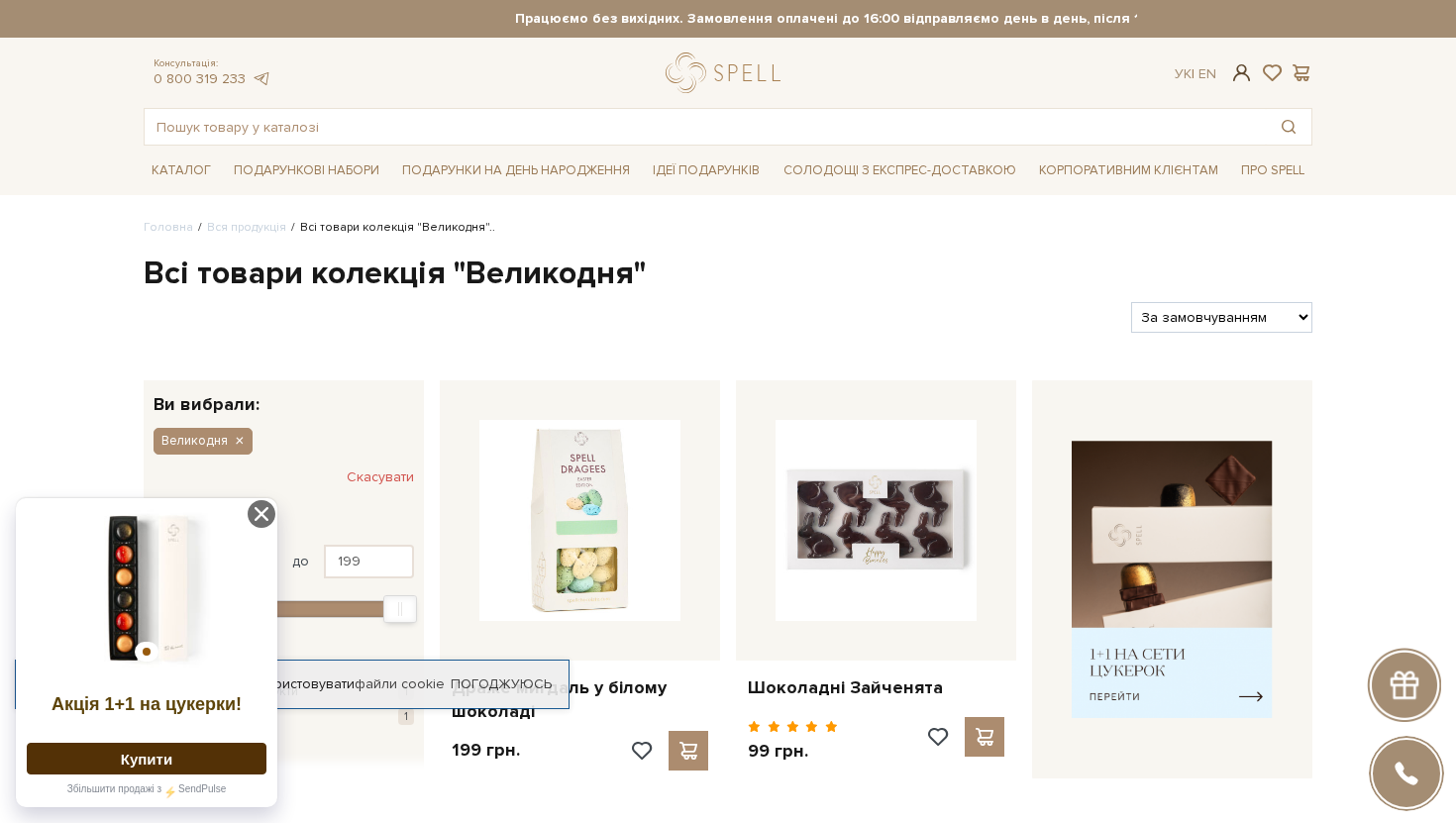 checkbox on "true" 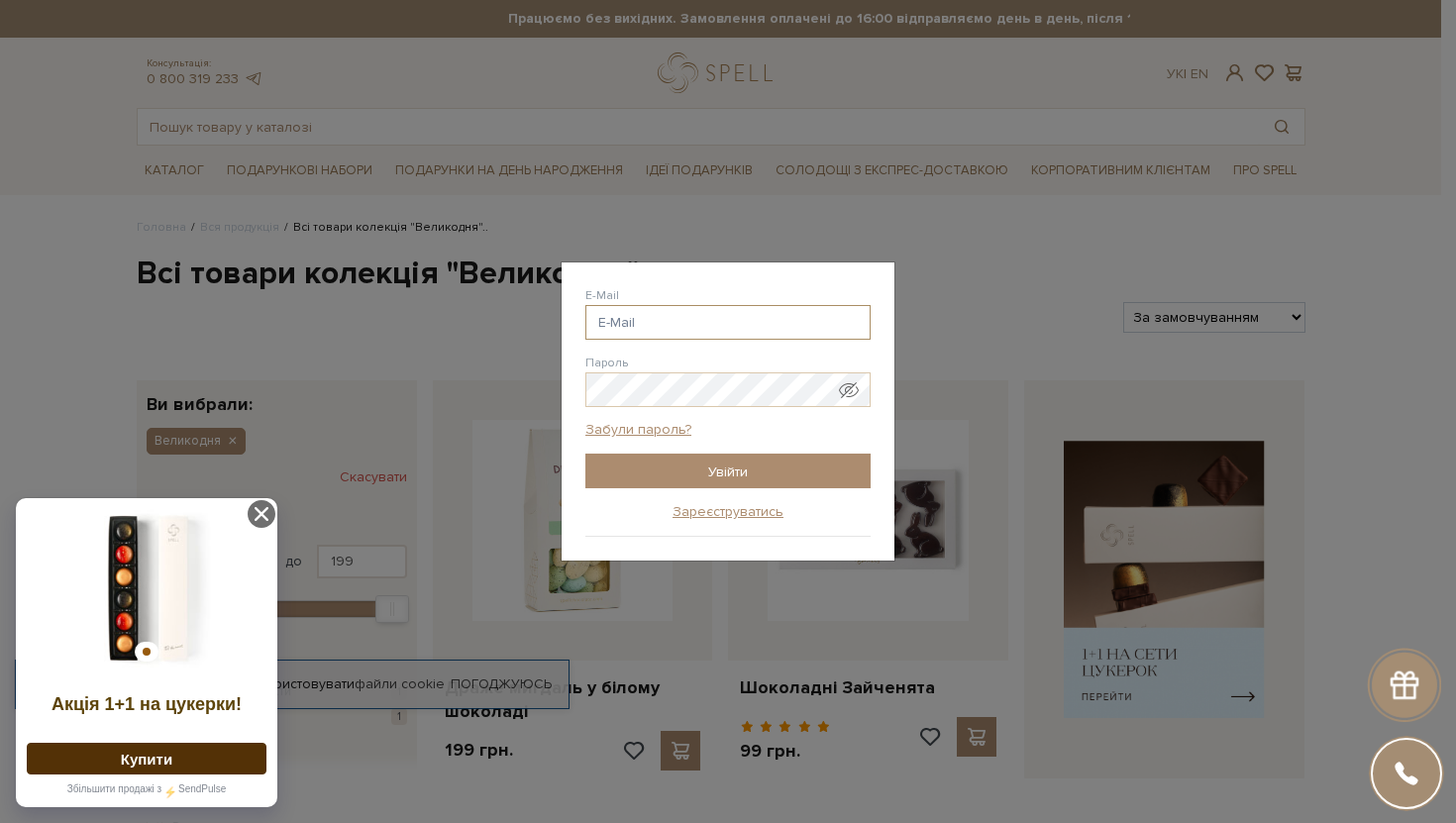click on "E-Mail" at bounding box center (728, 322) 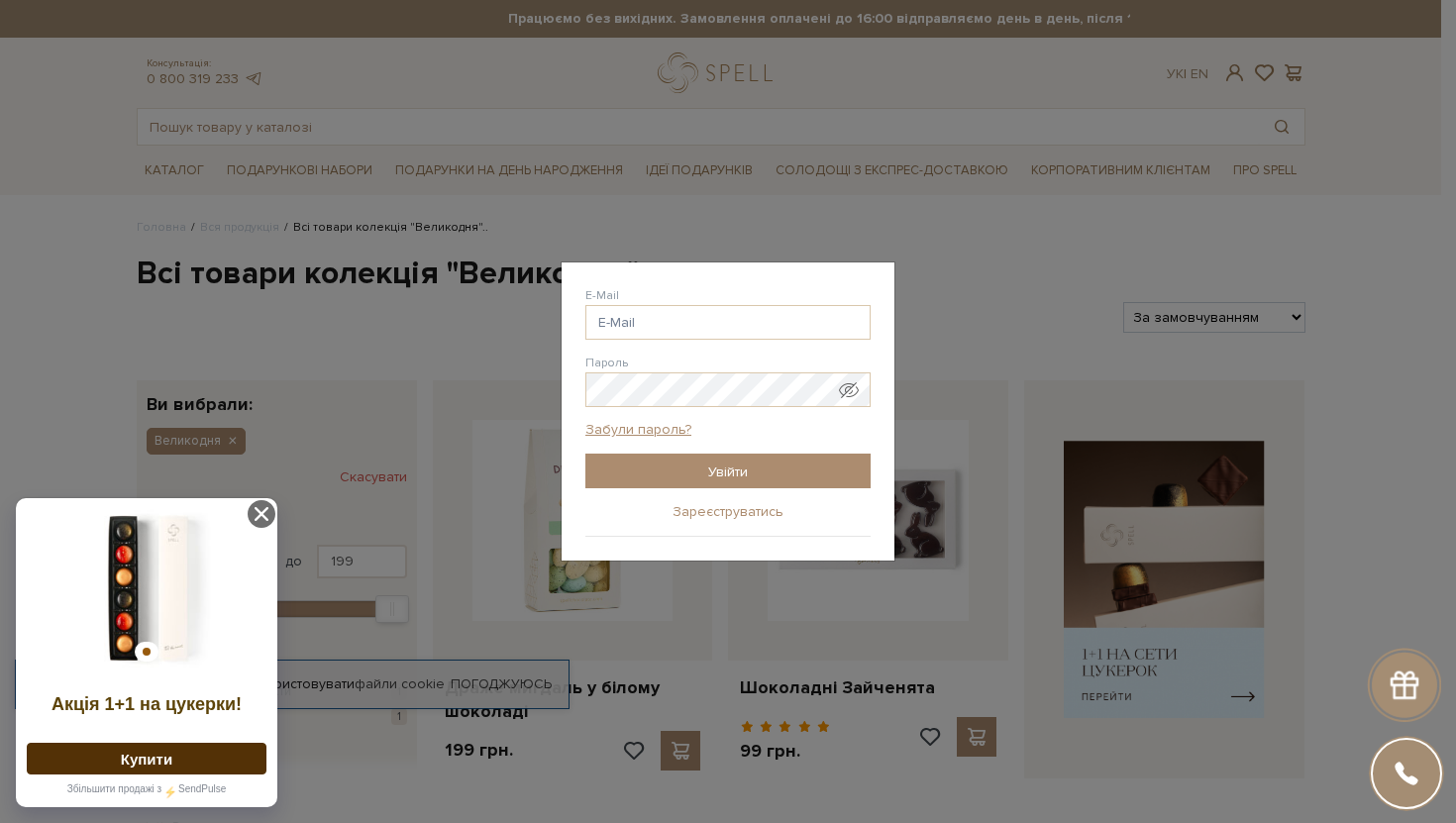click on "Зареєструватись" at bounding box center (728, 512) 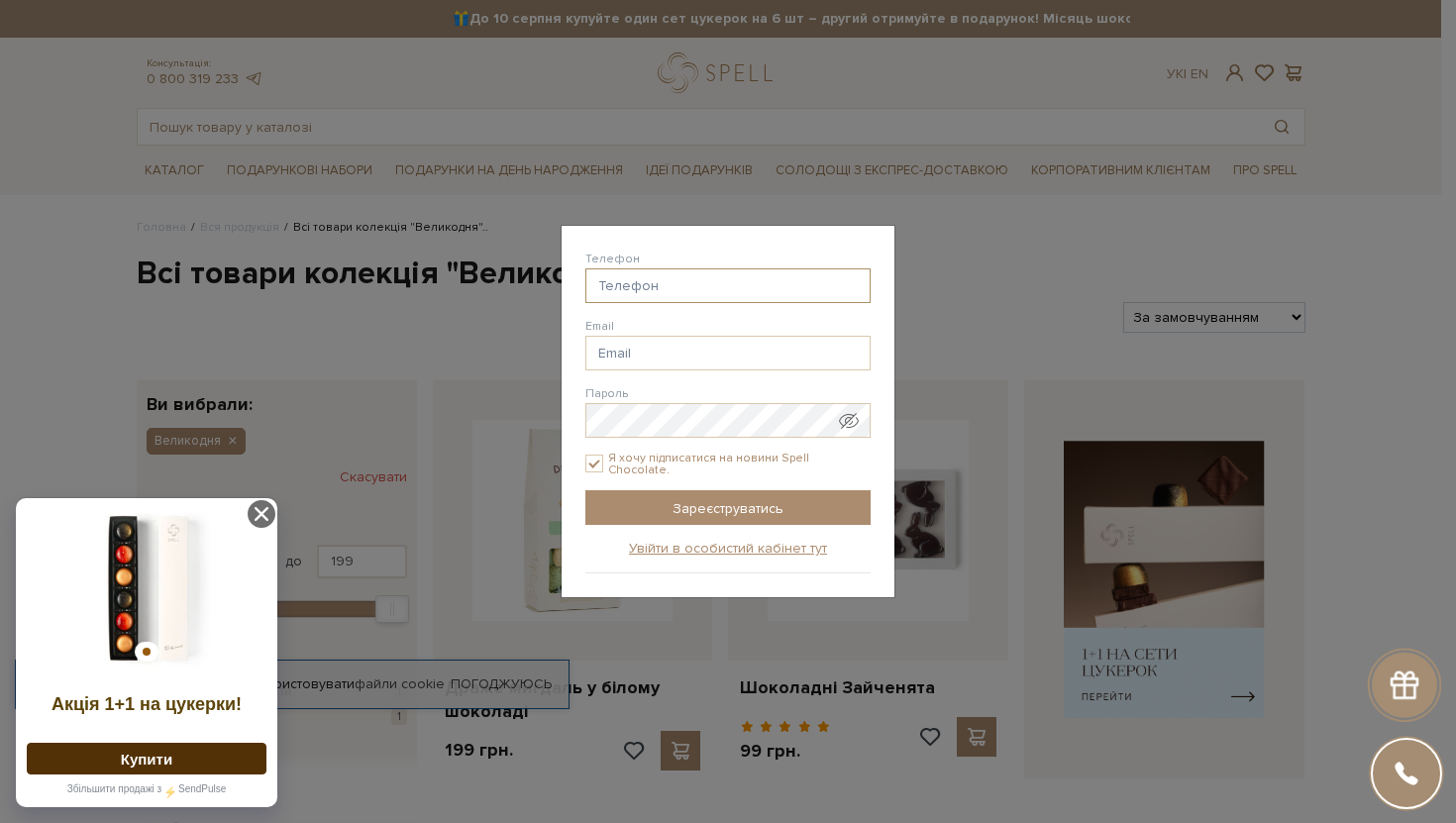 click on "Телефон" at bounding box center (728, 285) 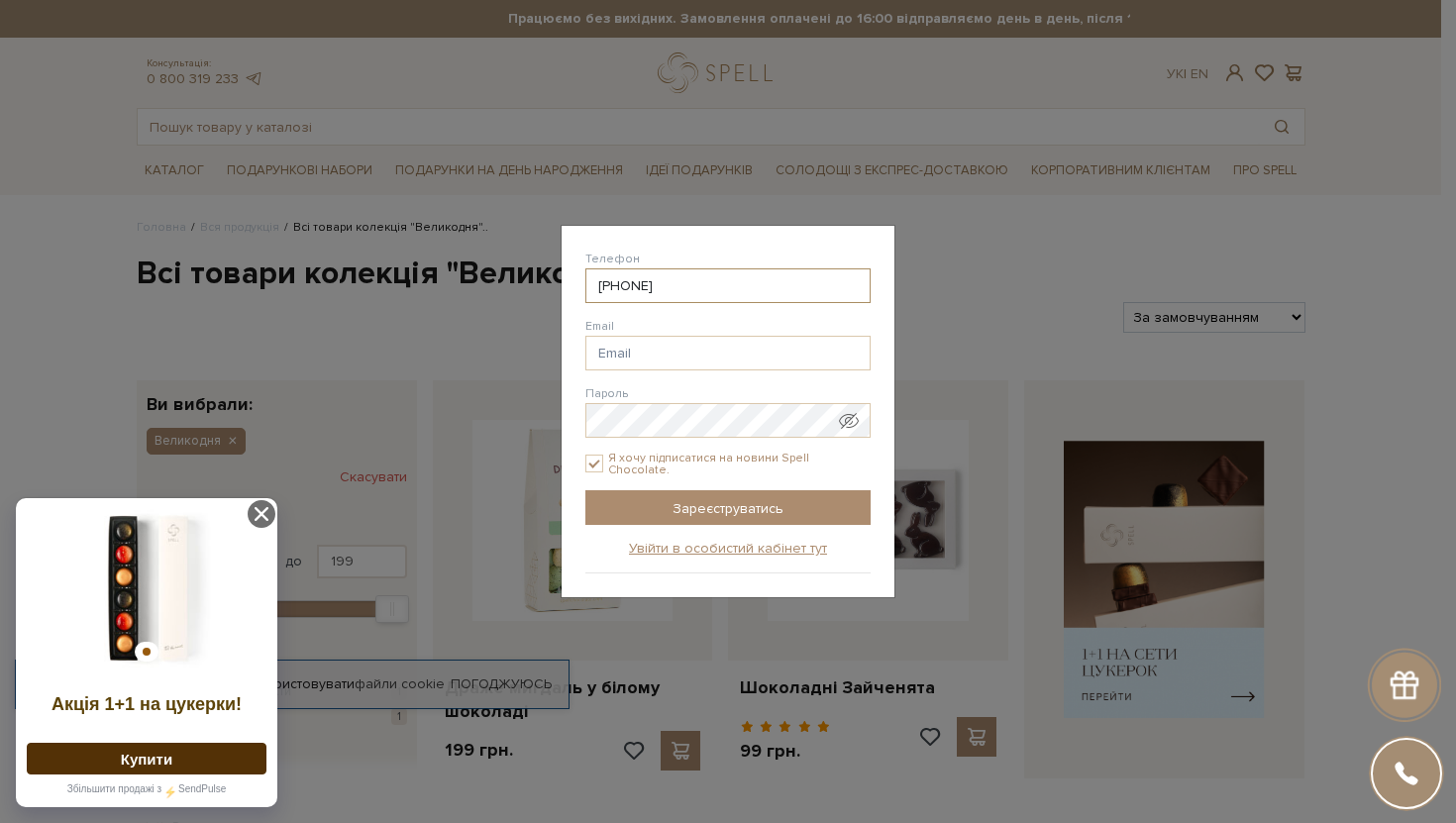 type on "38(099) 49" 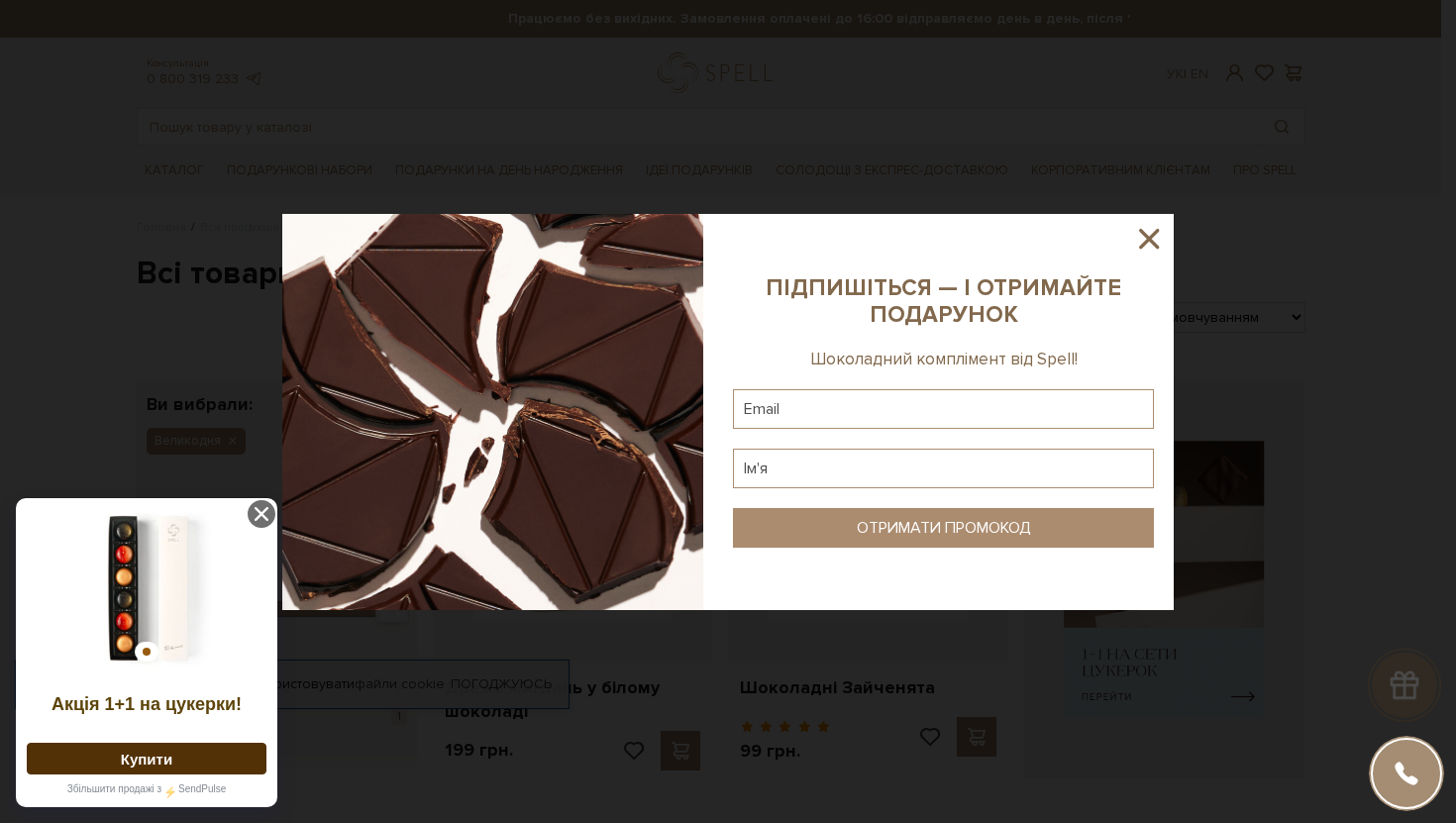 type 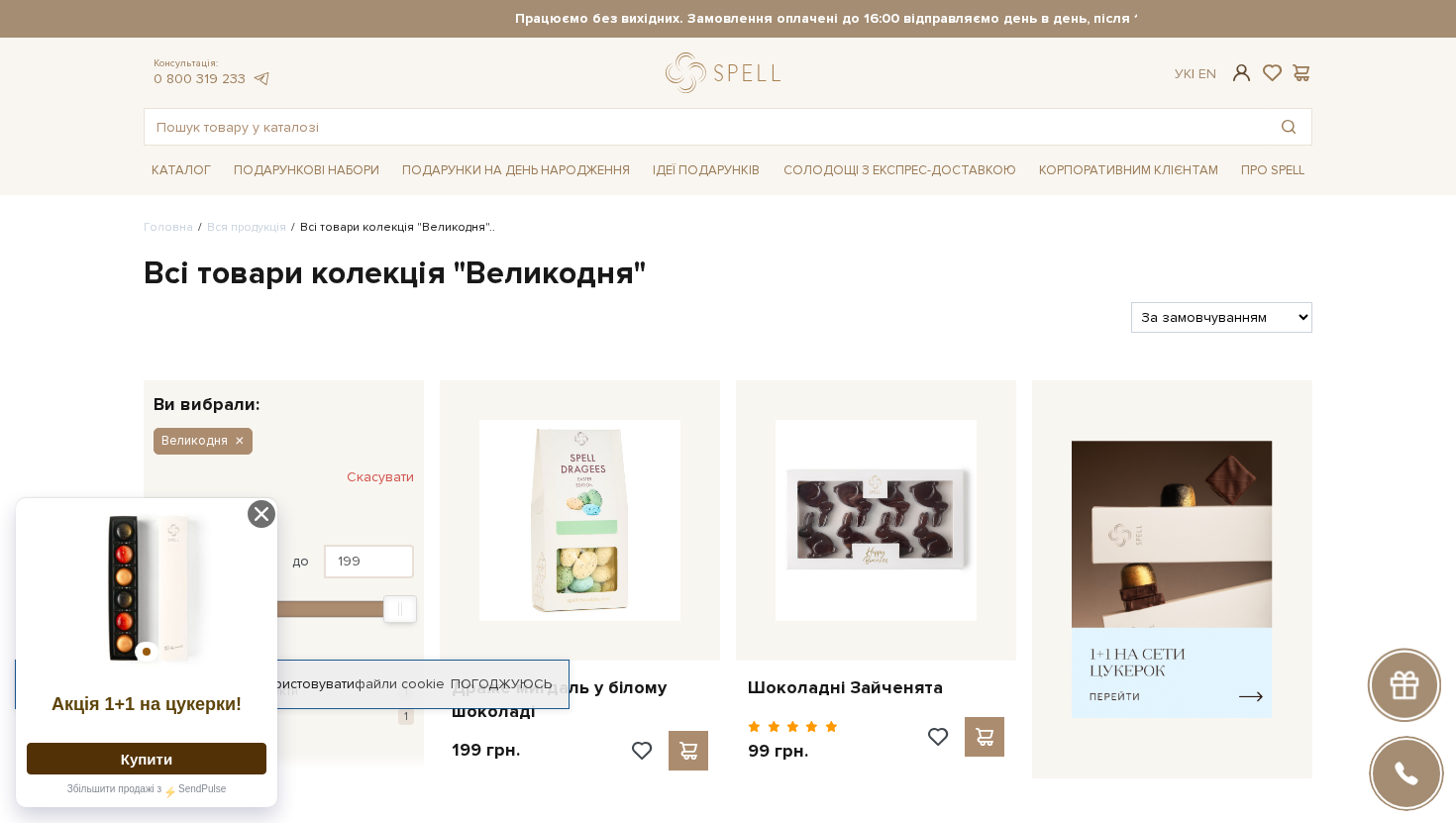 click at bounding box center [1242, 72] 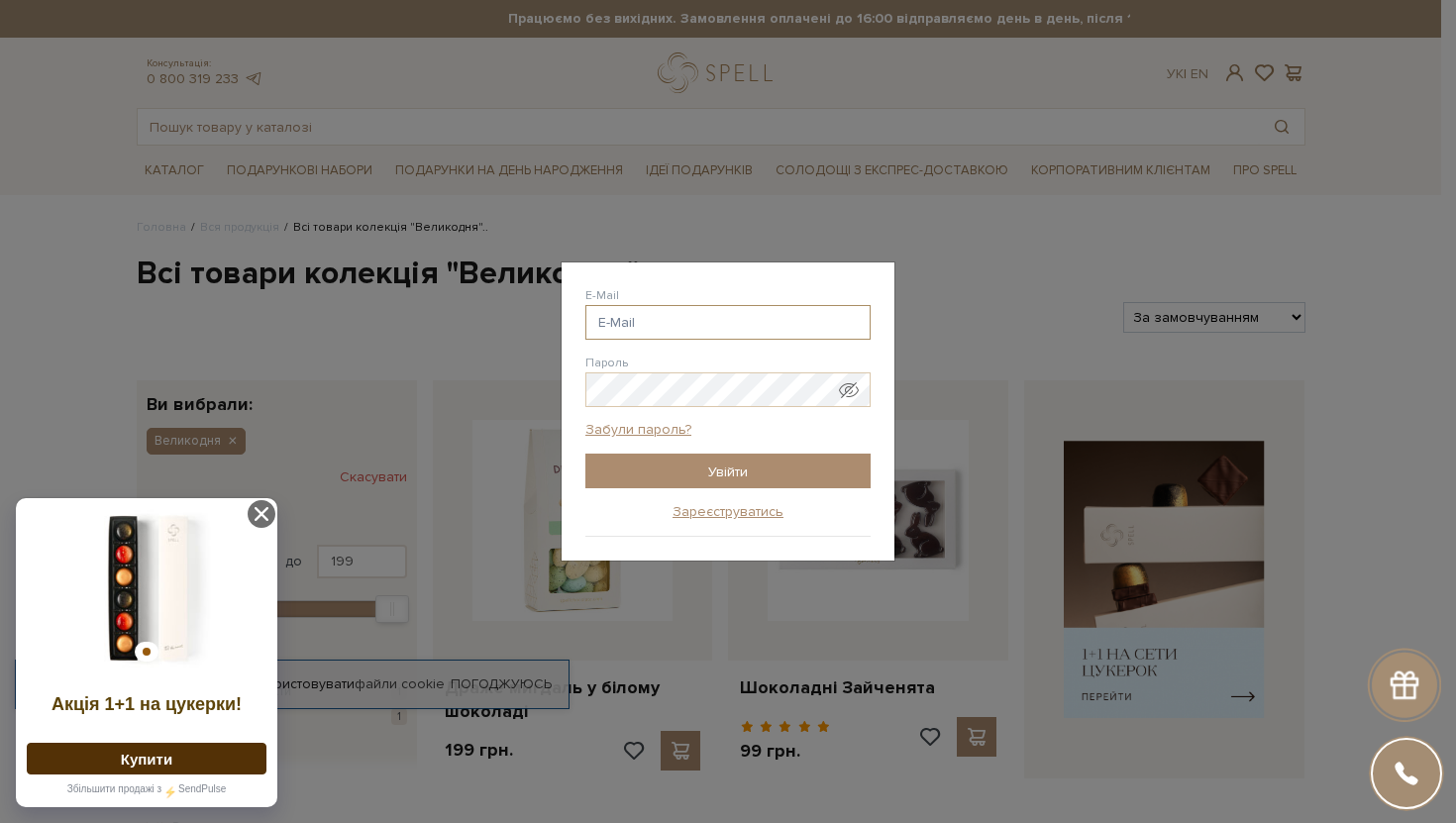 click on "E-Mail" at bounding box center (728, 322) 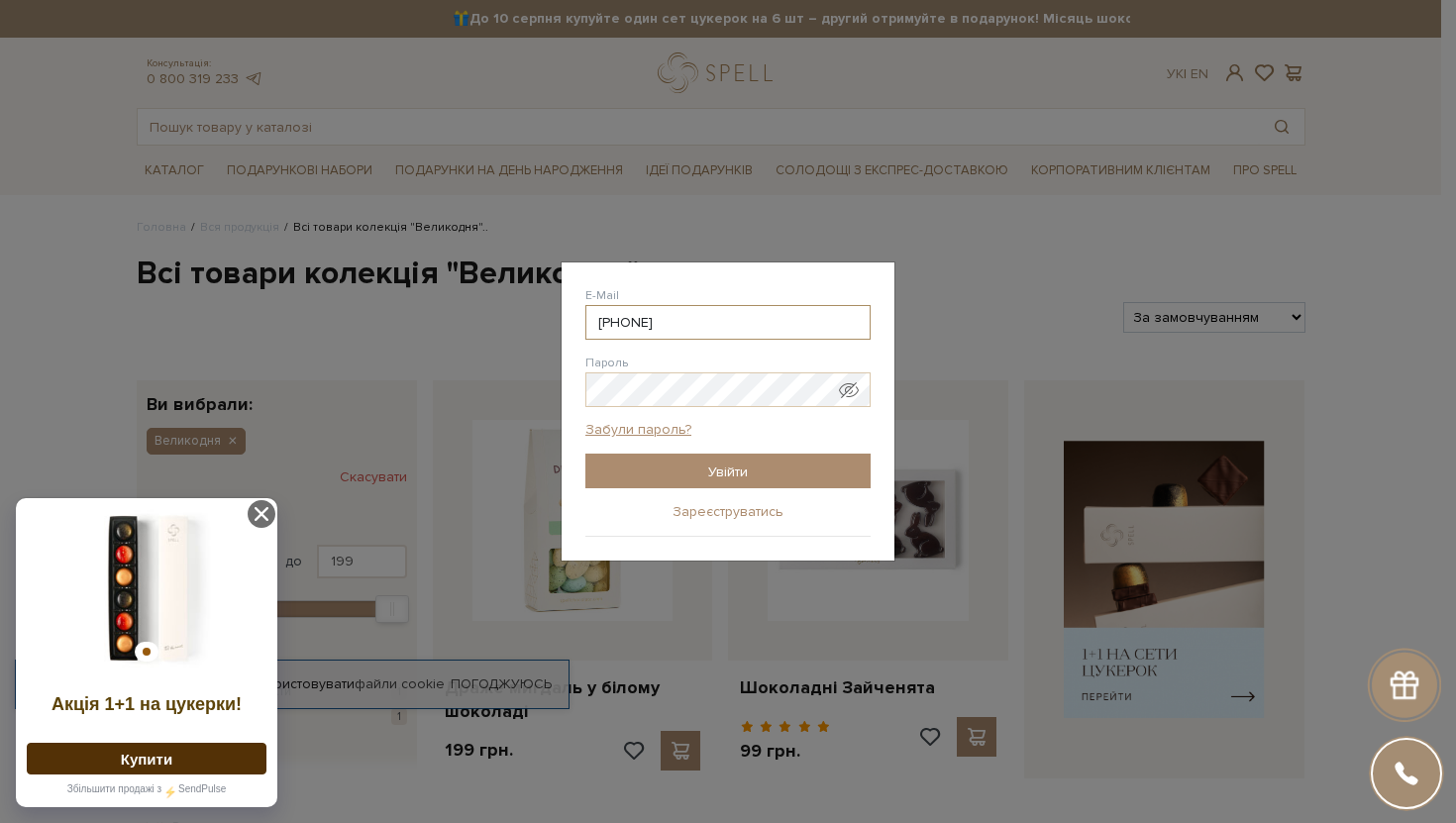 type on "09941" 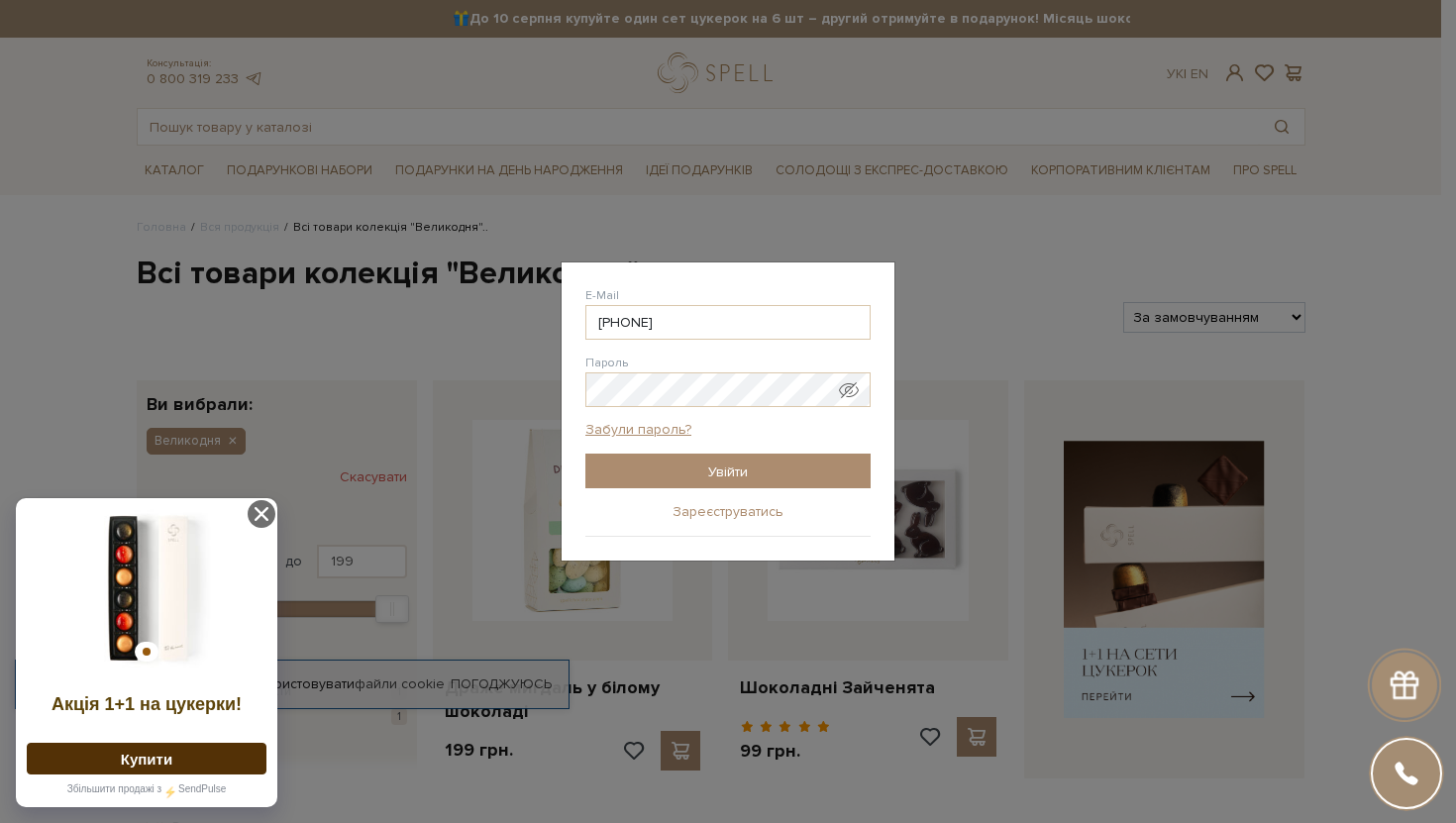 click on "Зареєструватись" at bounding box center (728, 512) 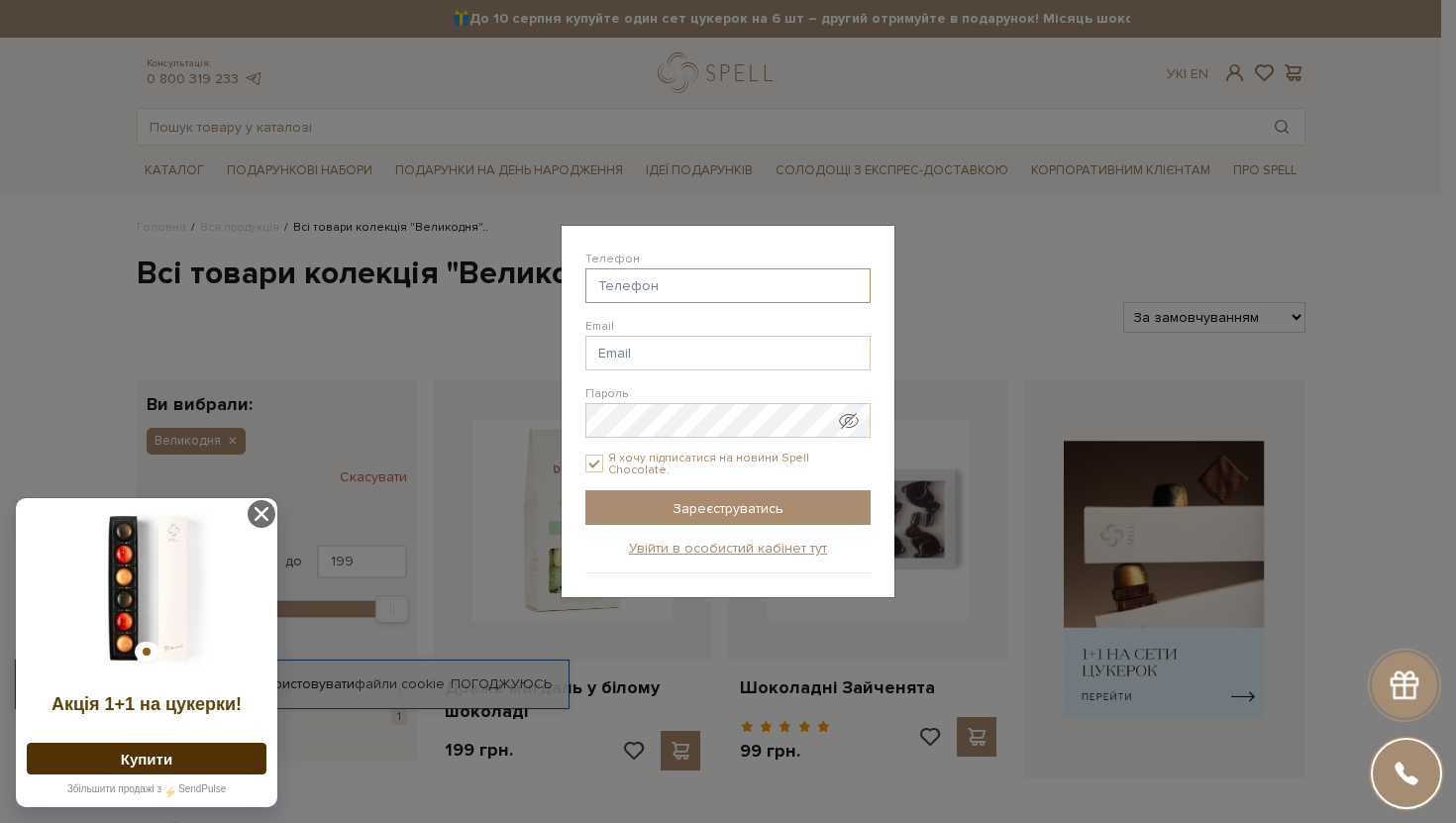 click on "Телефон" at bounding box center [728, 285] 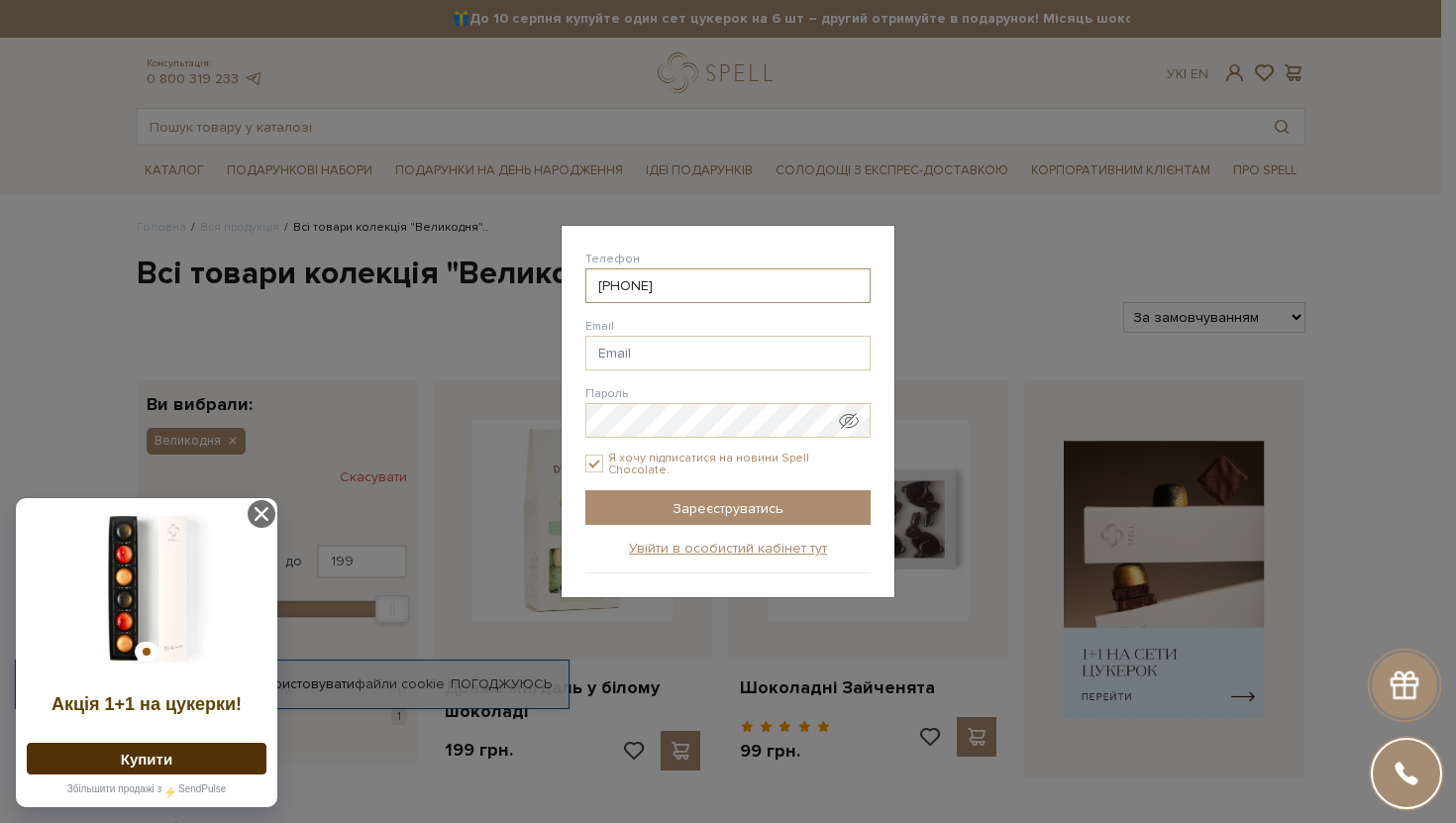 type on "38(099) 419-69-18" 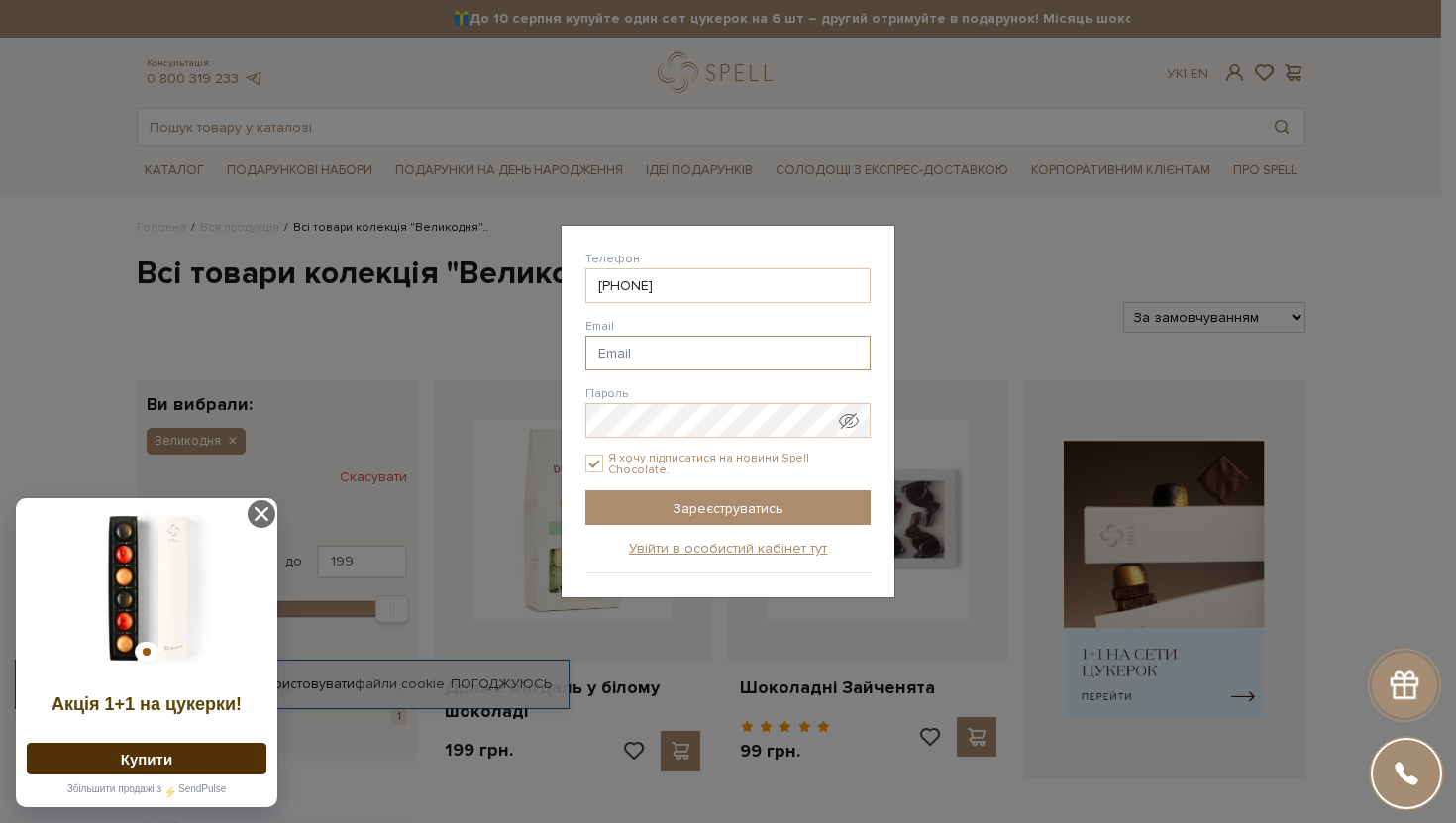 click on "Email" at bounding box center (728, 353) 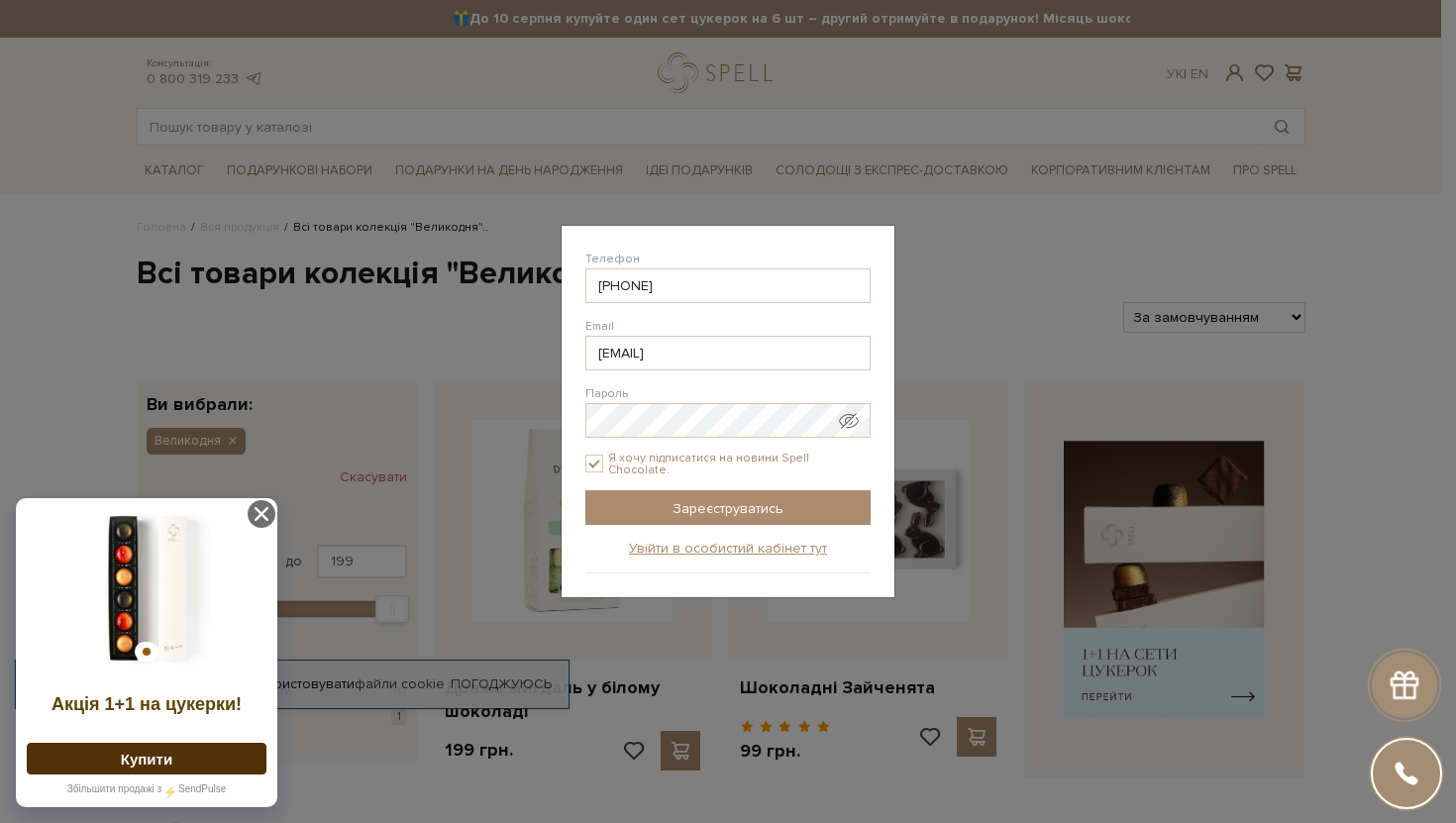 click at bounding box center (849, 421) 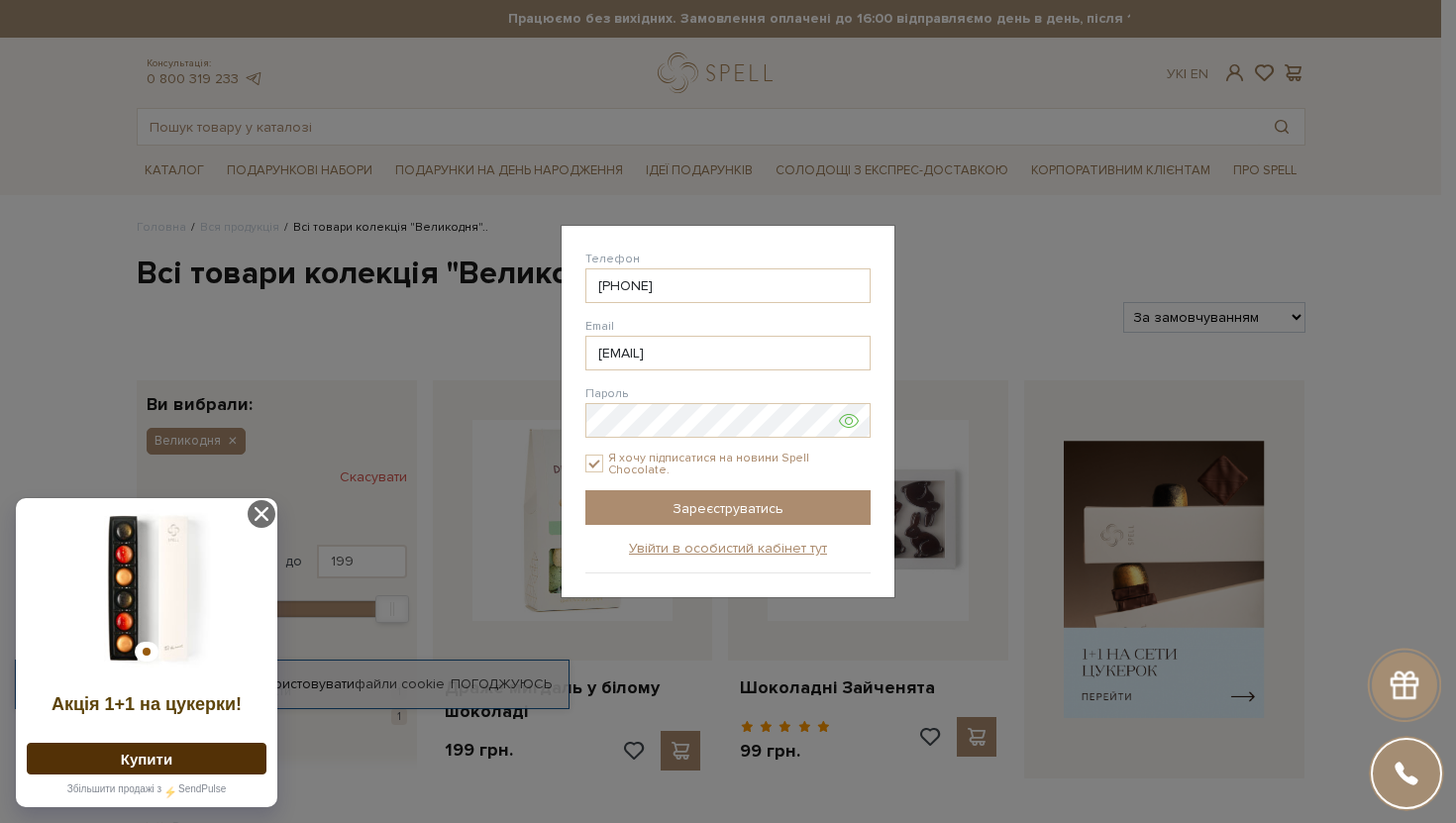 click on "Зареєструватись" at bounding box center (728, 507) 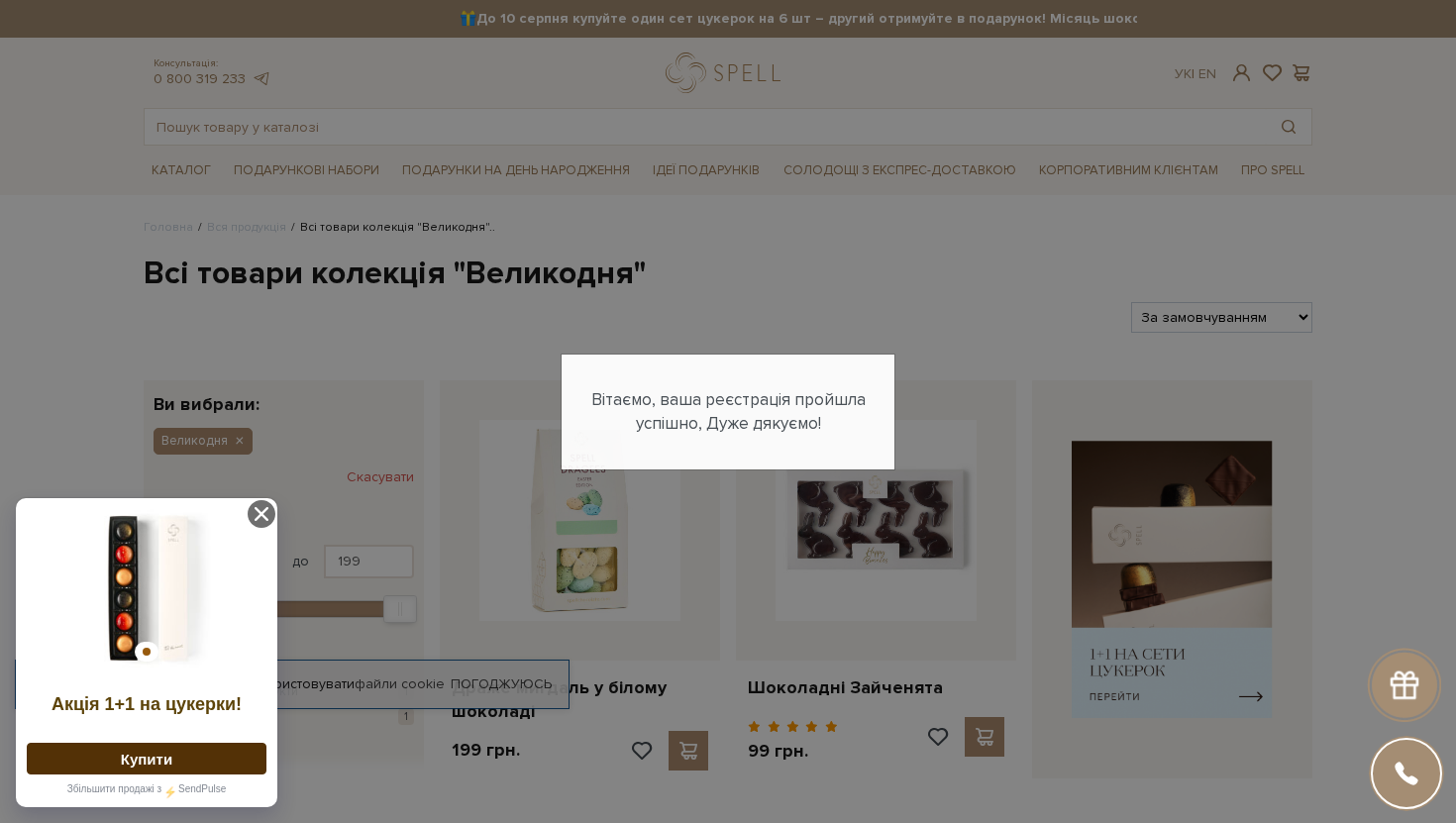 click on "Авторизація
E-Mail
09941 @gmail.com 09941 @ukr.net 09941 @i.ua 09941 @mail.ua 09941 @hotmail.com 09941 @yahoo.com 09941 @outlook.com
Пароль
Забули пароль?
Увійти
Зареєструватись
Забули пароль?
Введіть адресу своєї електронної пошти і ми надішлемо Вам новий пароль для входу
E-Mail
Відправити
Я згадав свій пароль
Пароль відправлено на електронну адресу
Увійти з новим паролем" at bounding box center [728, 411] 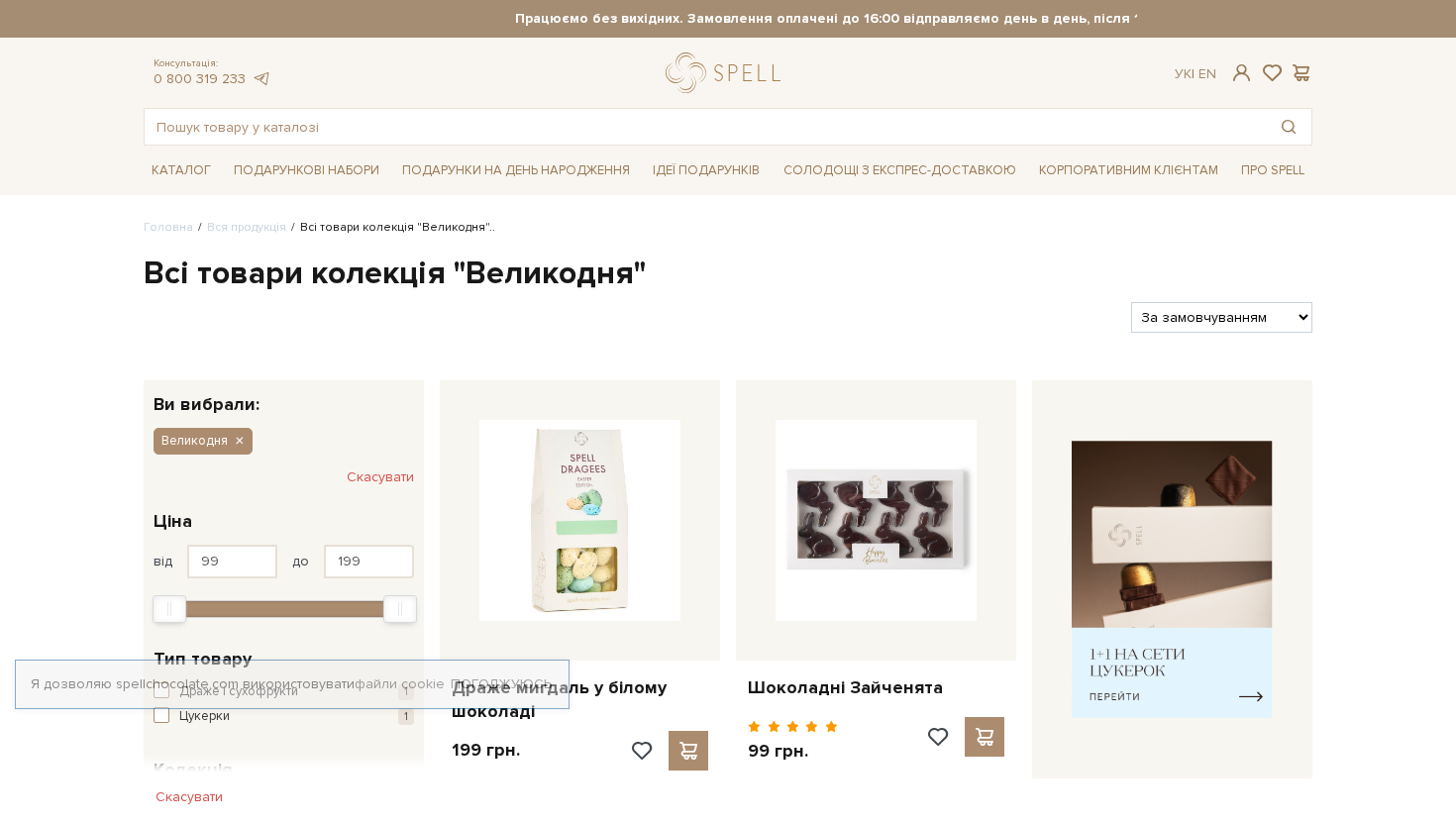 scroll, scrollTop: 0, scrollLeft: 0, axis: both 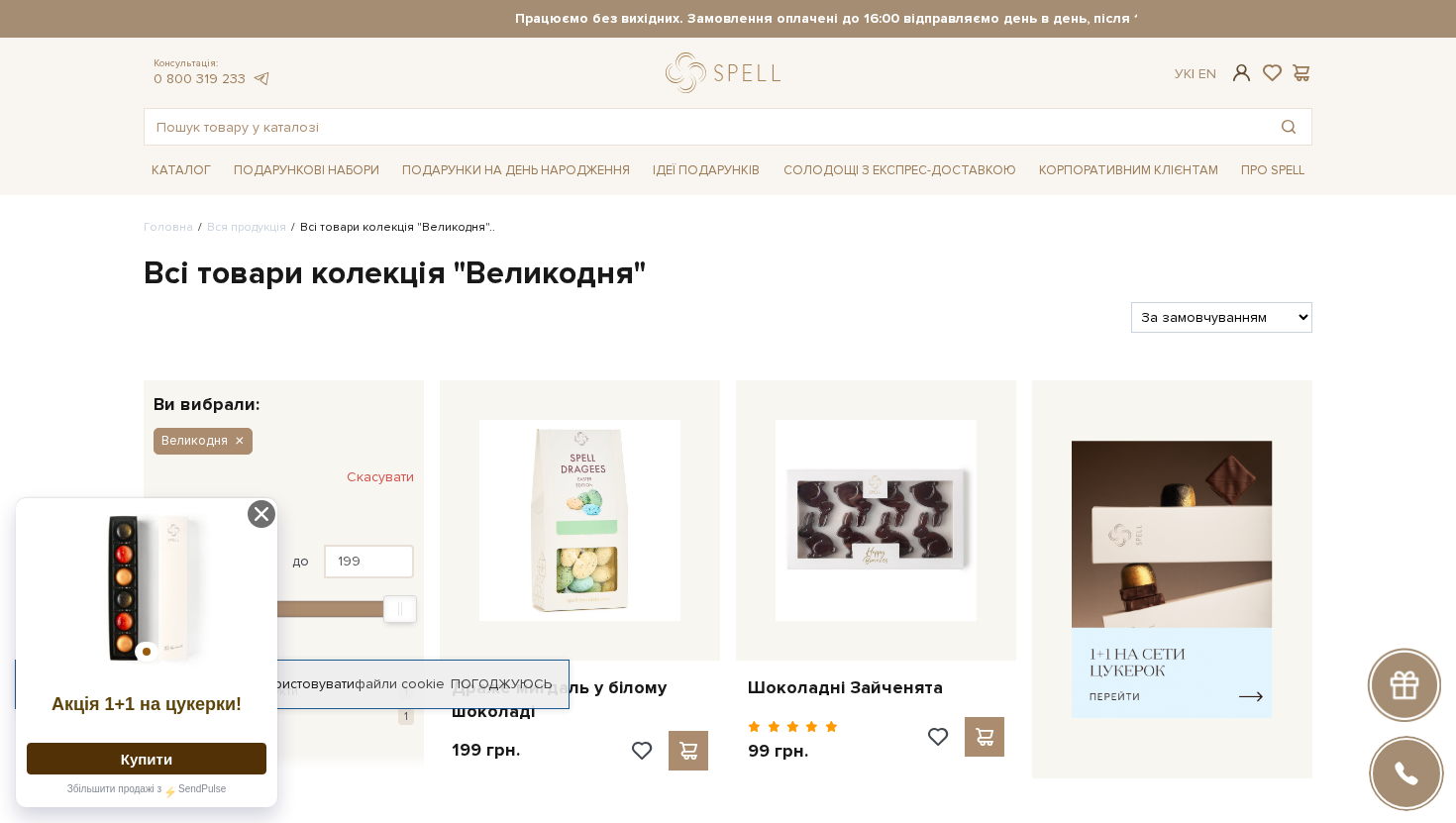 click at bounding box center (1242, 72) 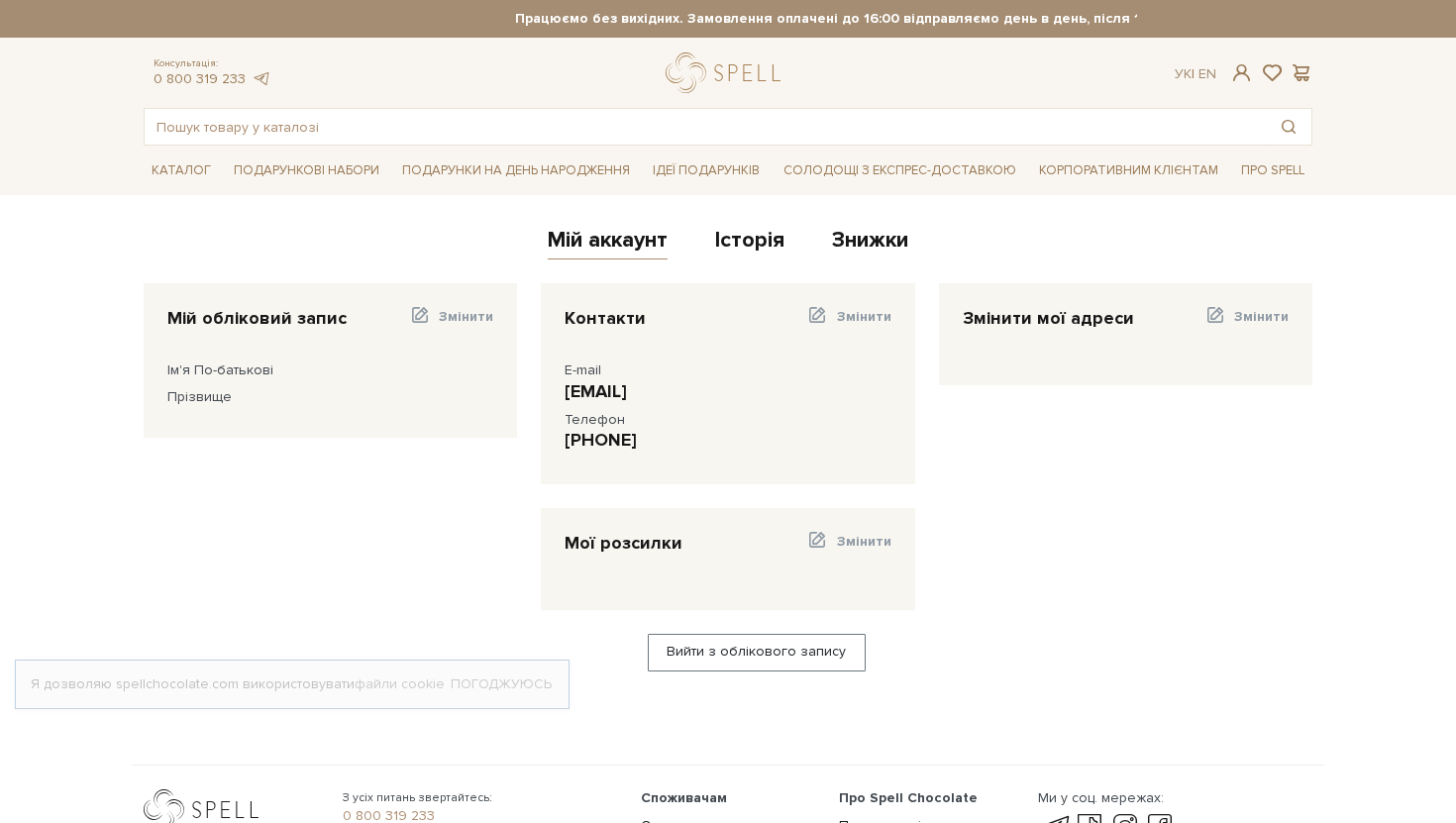 scroll, scrollTop: 0, scrollLeft: 0, axis: both 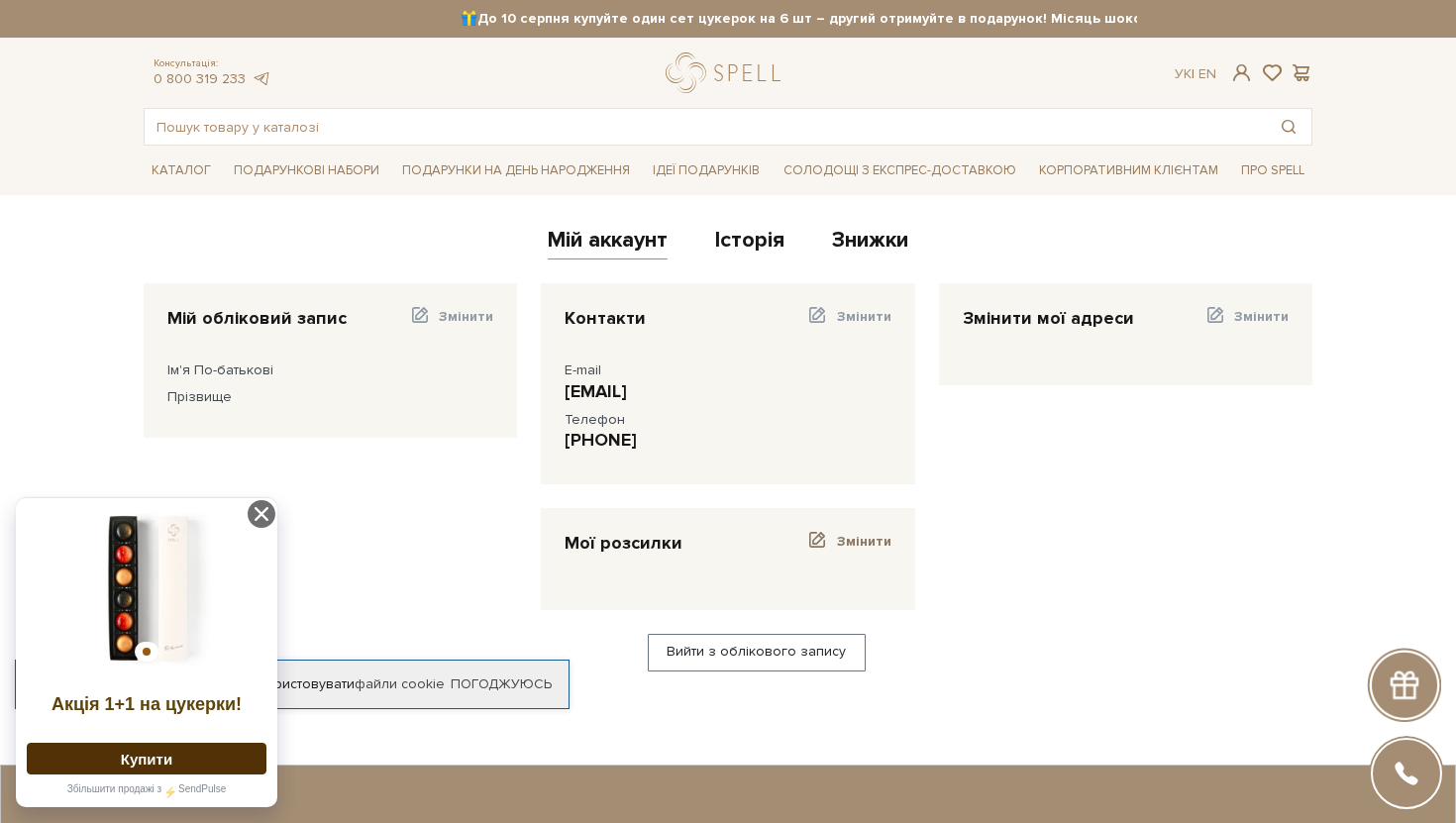 click on "Змінити" at bounding box center (848, 547) 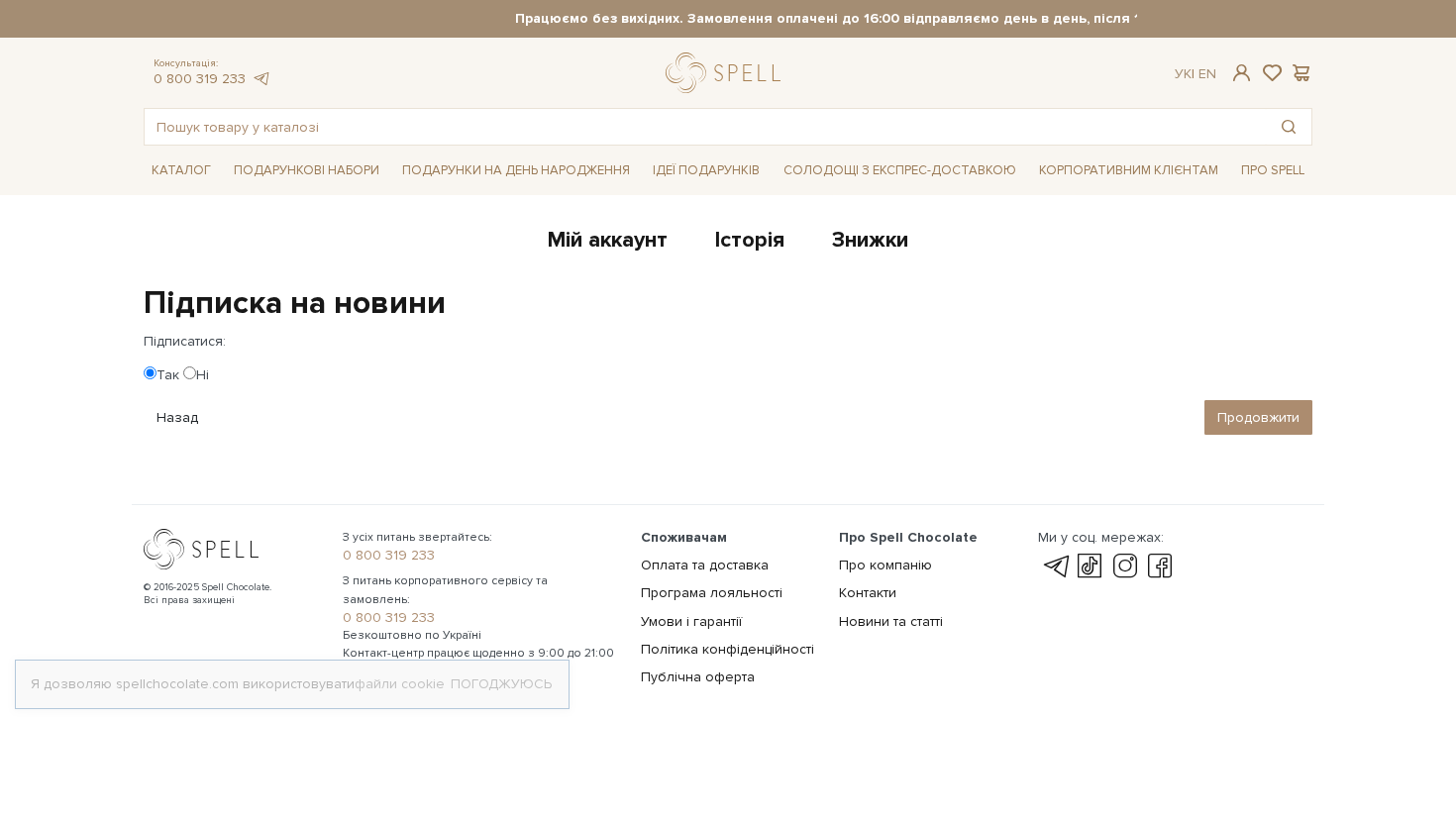 scroll, scrollTop: 0, scrollLeft: 0, axis: both 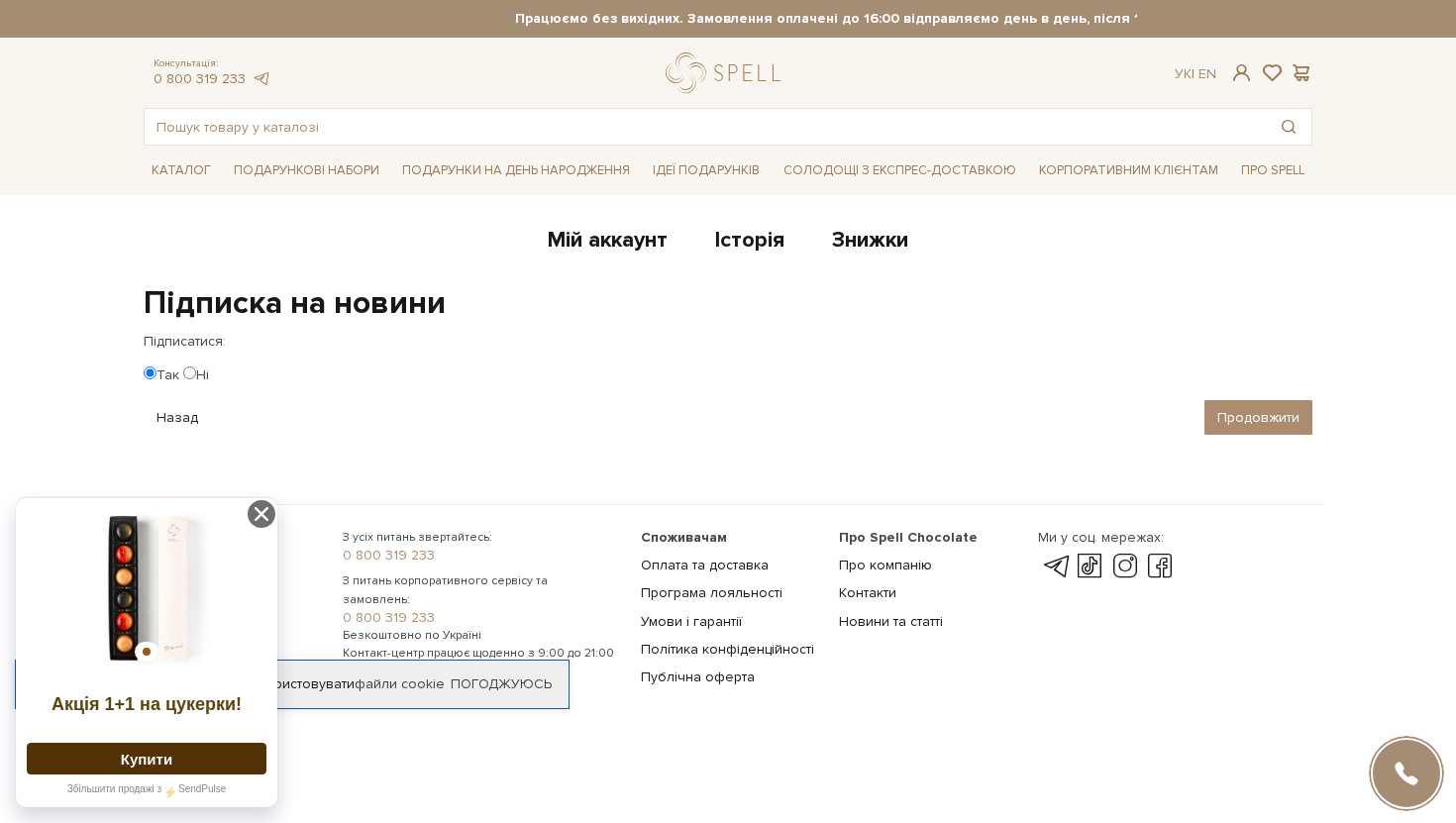 click on "Ні" at bounding box center [196, 375] 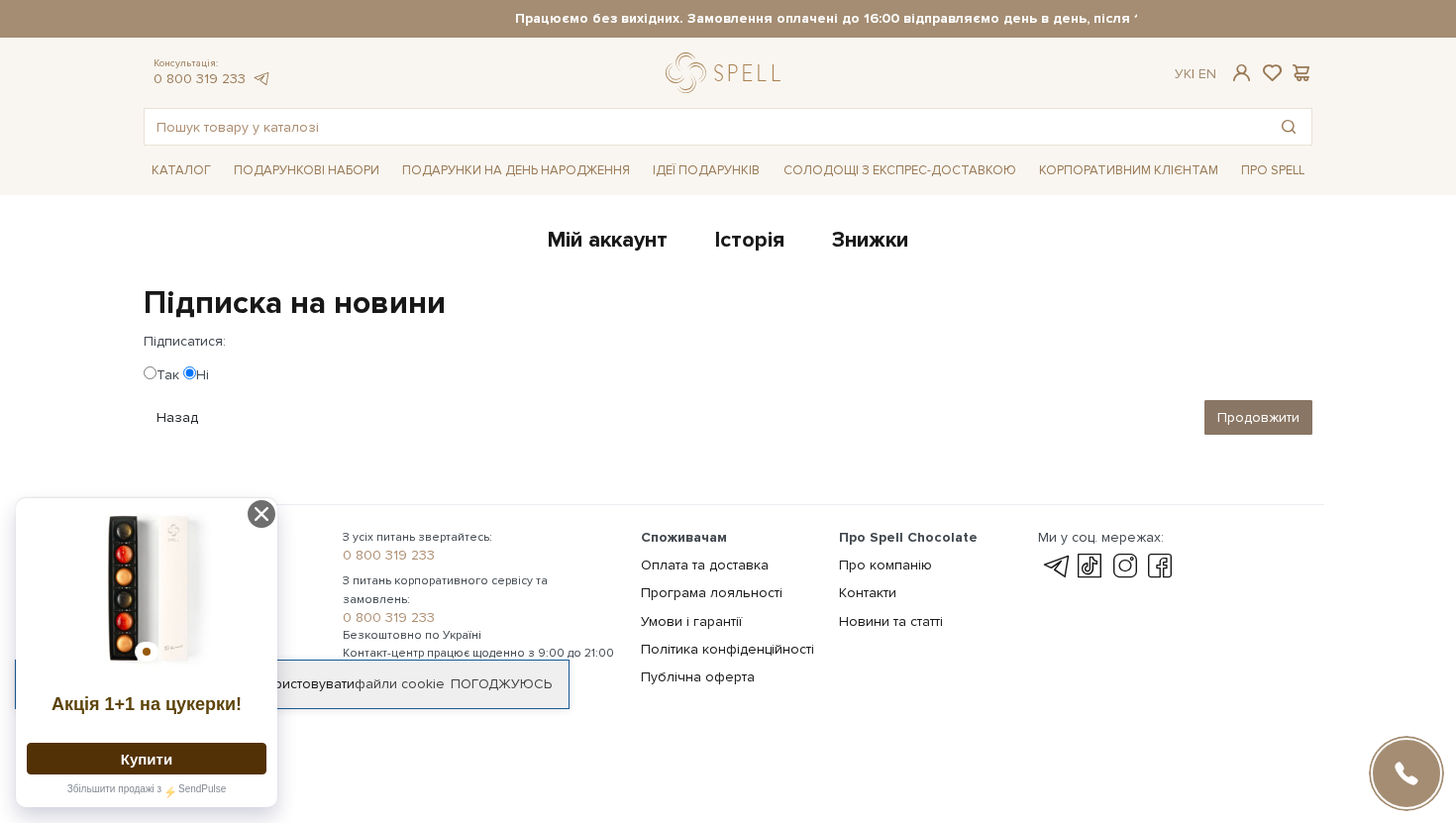 click on "Продовжити" at bounding box center (1258, 417) 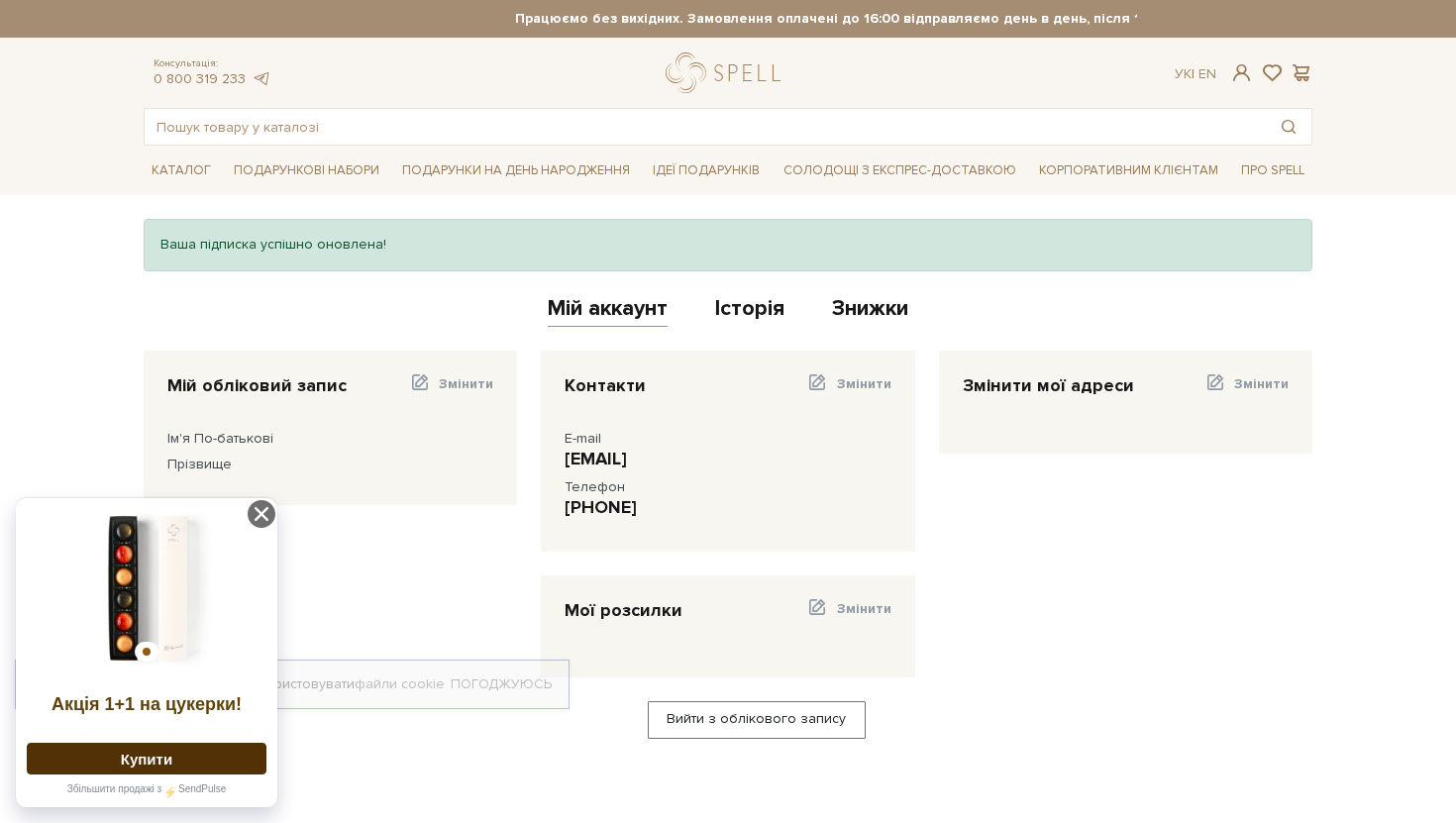 scroll, scrollTop: 0, scrollLeft: 0, axis: both 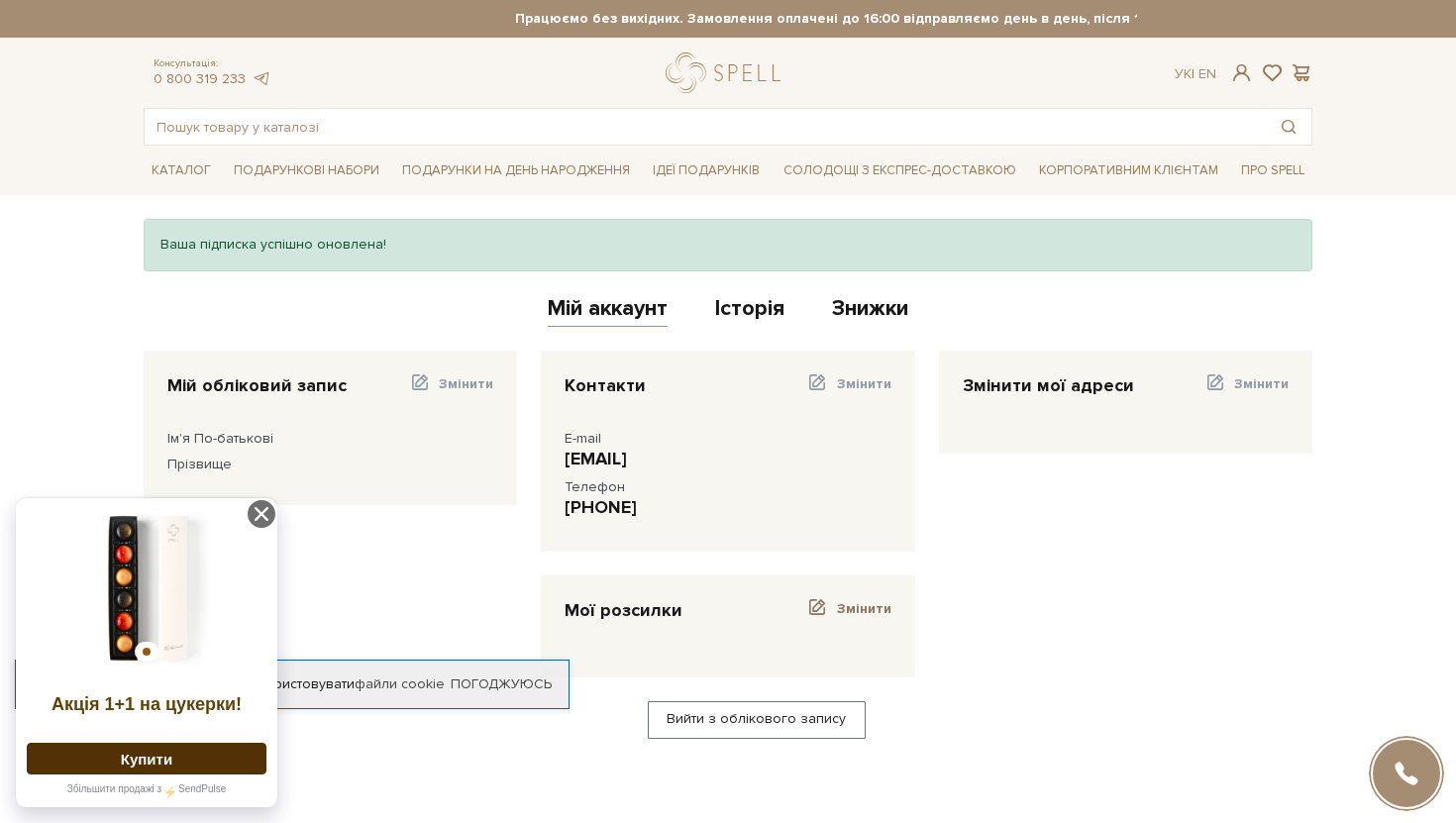 click at bounding box center [817, 608] 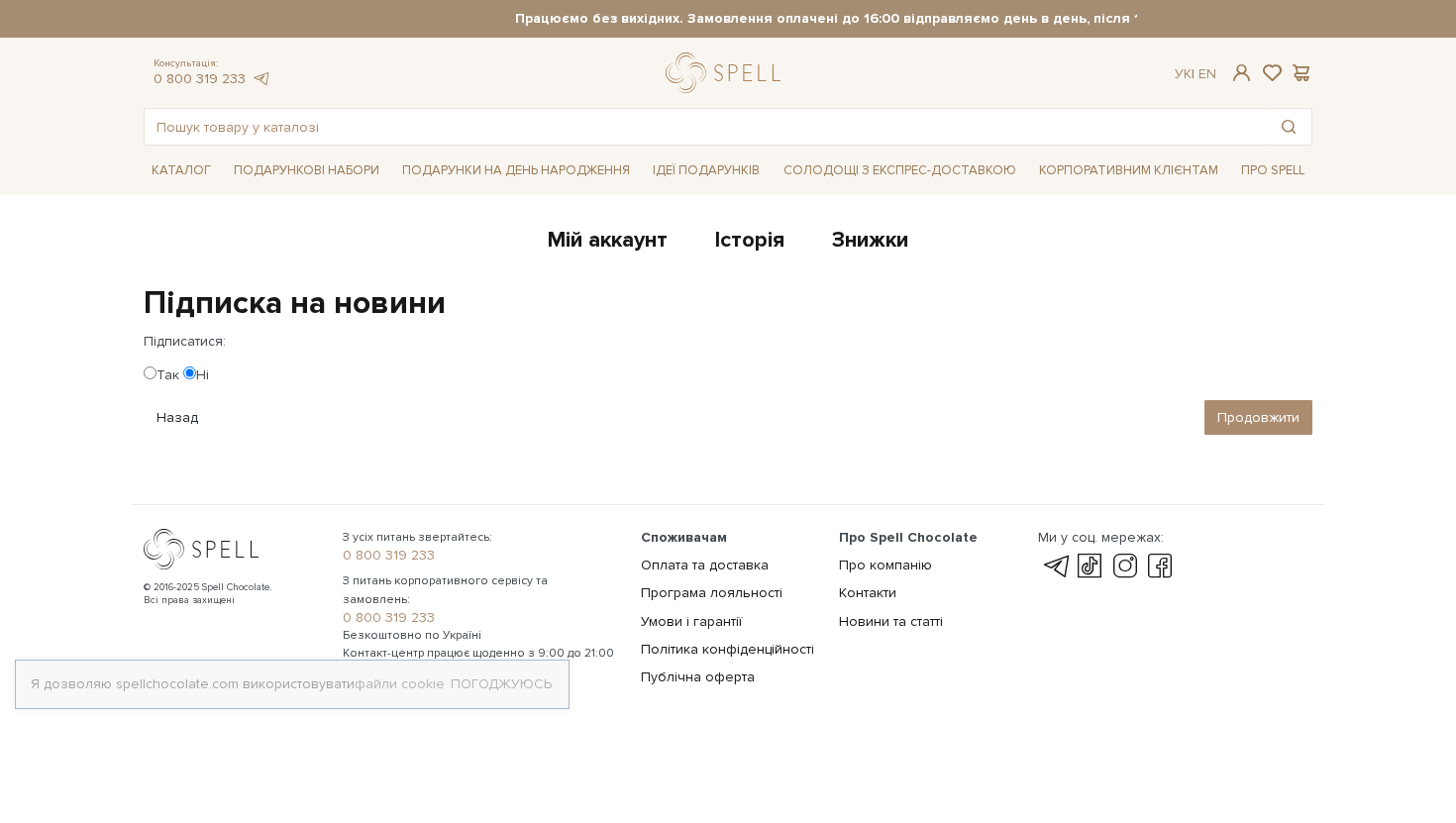 scroll, scrollTop: 0, scrollLeft: 0, axis: both 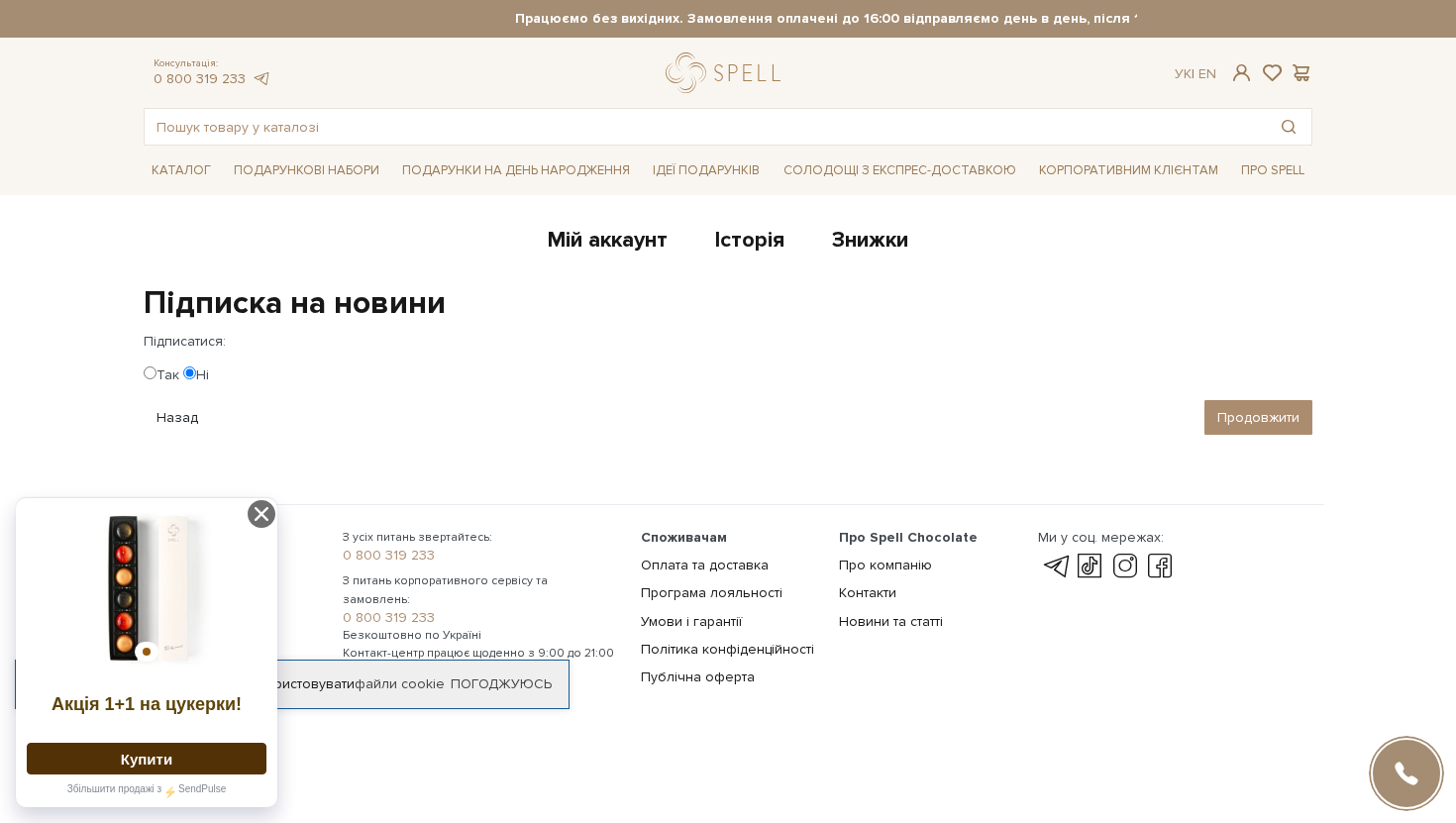 click on "Так" at bounding box center (150, 372) 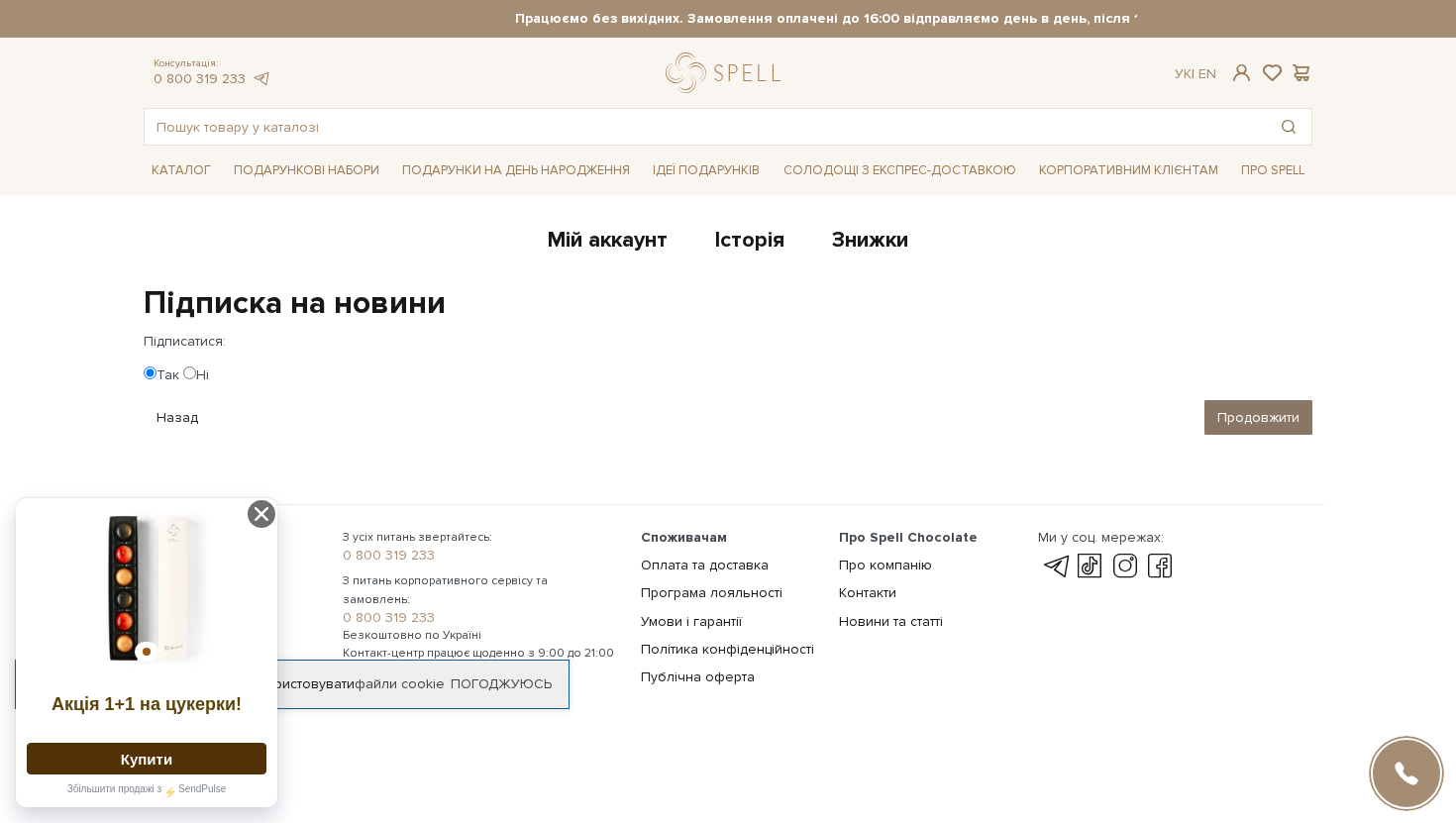 click on "Продовжити" at bounding box center (1258, 417) 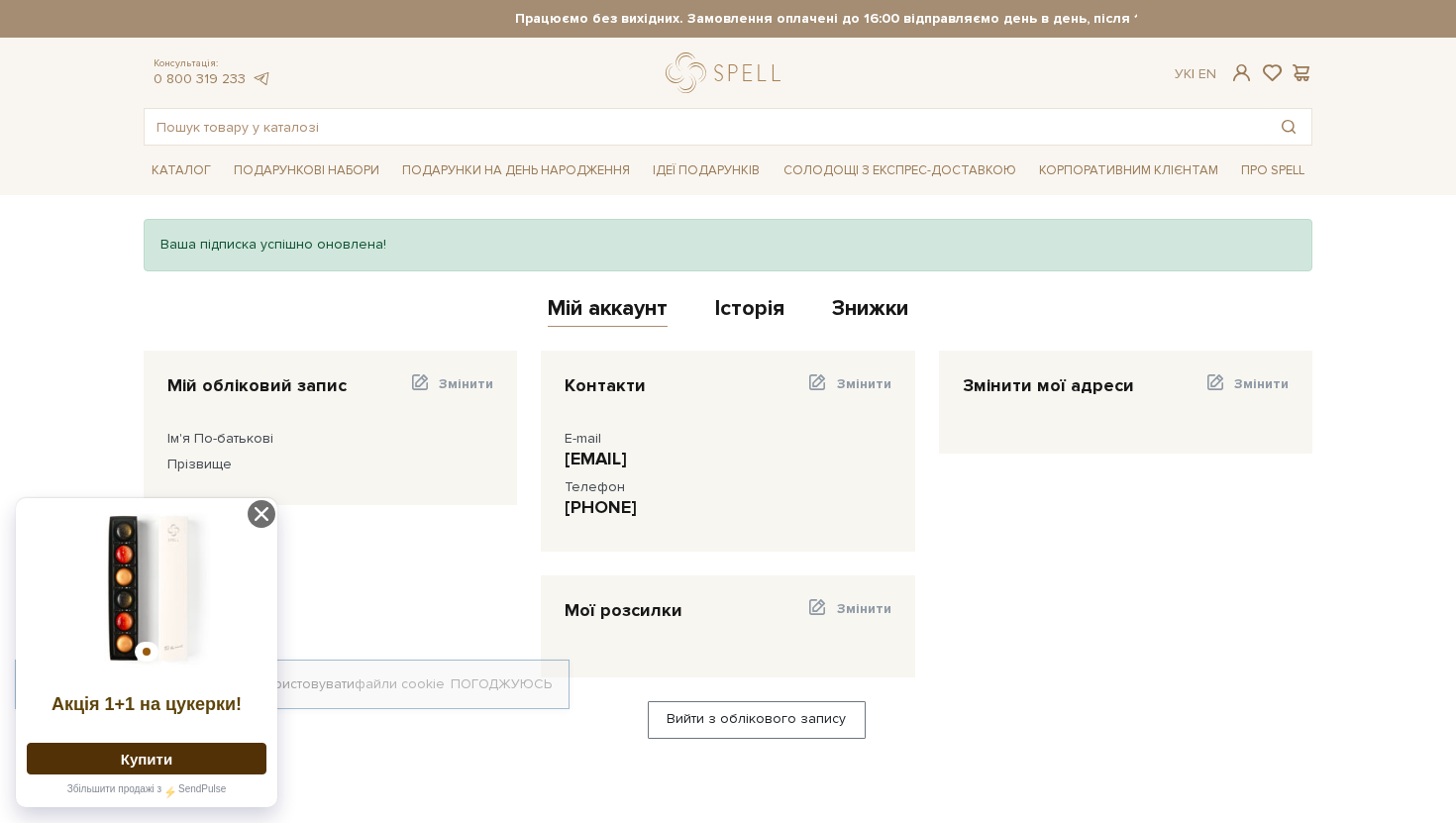 scroll, scrollTop: 0, scrollLeft: 0, axis: both 